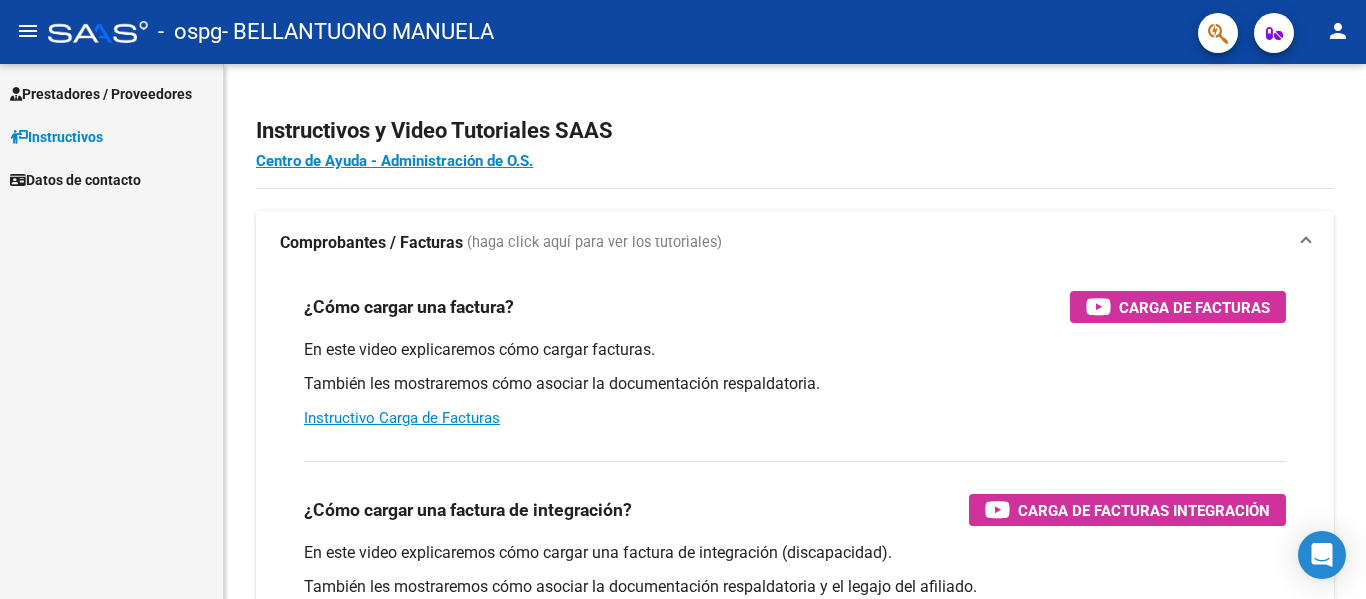 scroll, scrollTop: 0, scrollLeft: 0, axis: both 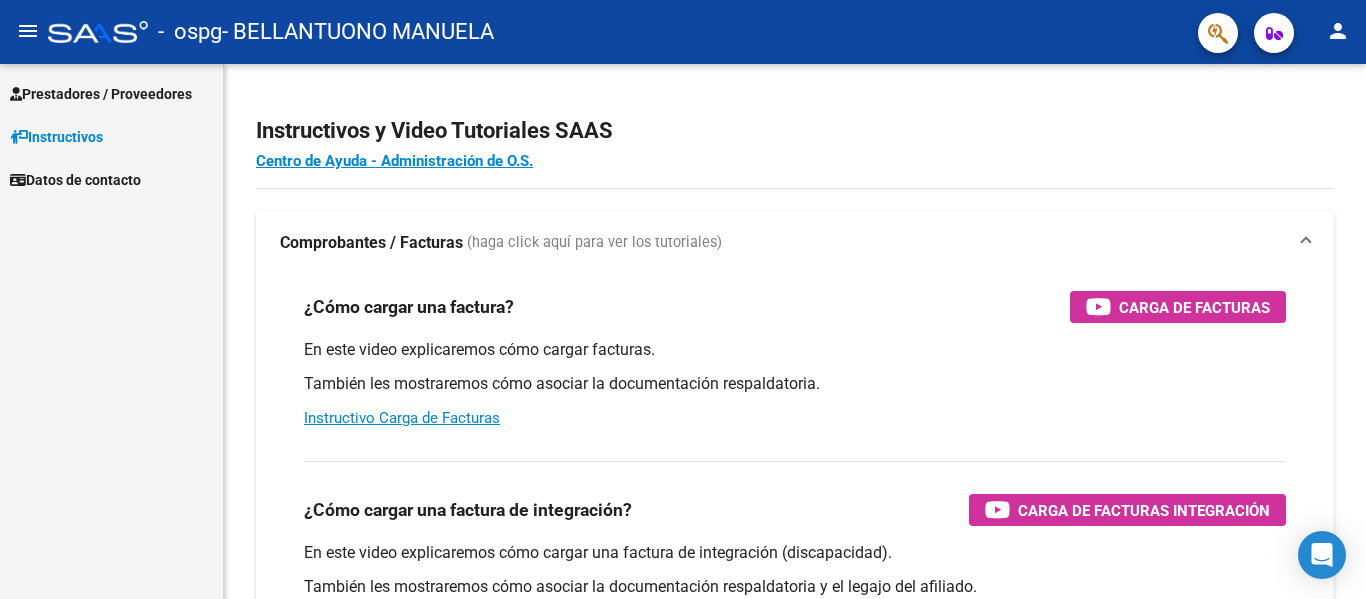 click on "Prestadores / Proveedores" at bounding box center (101, 94) 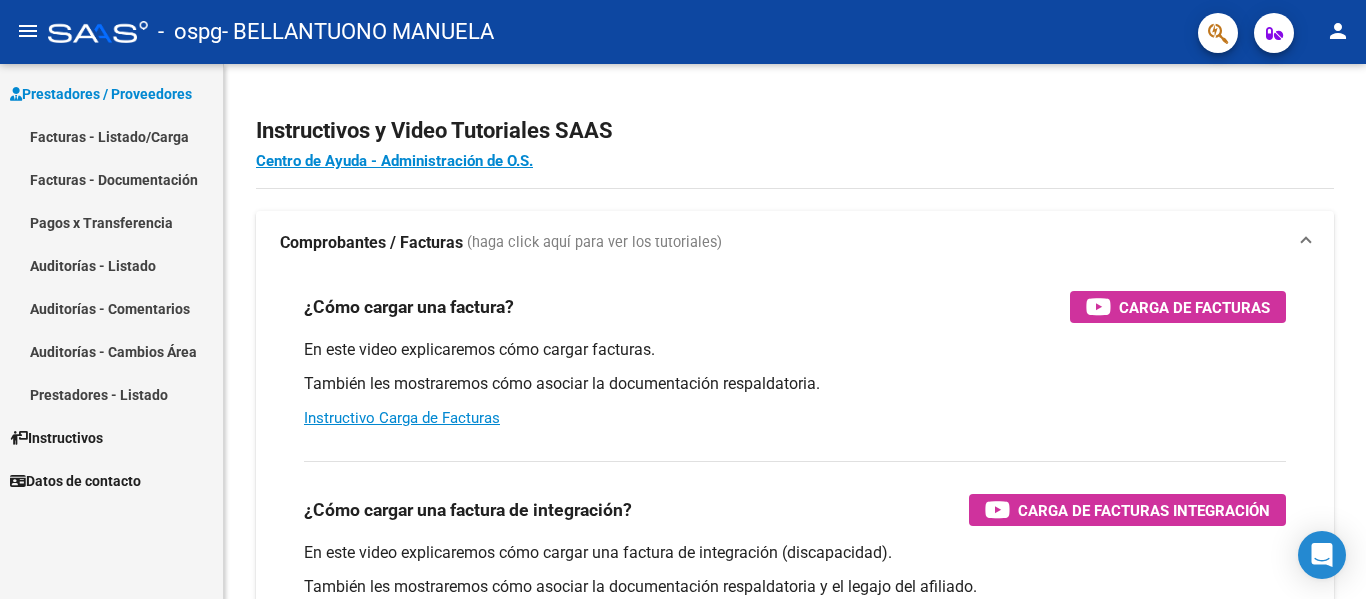 click on "Facturas - Listado/Carga" at bounding box center [111, 136] 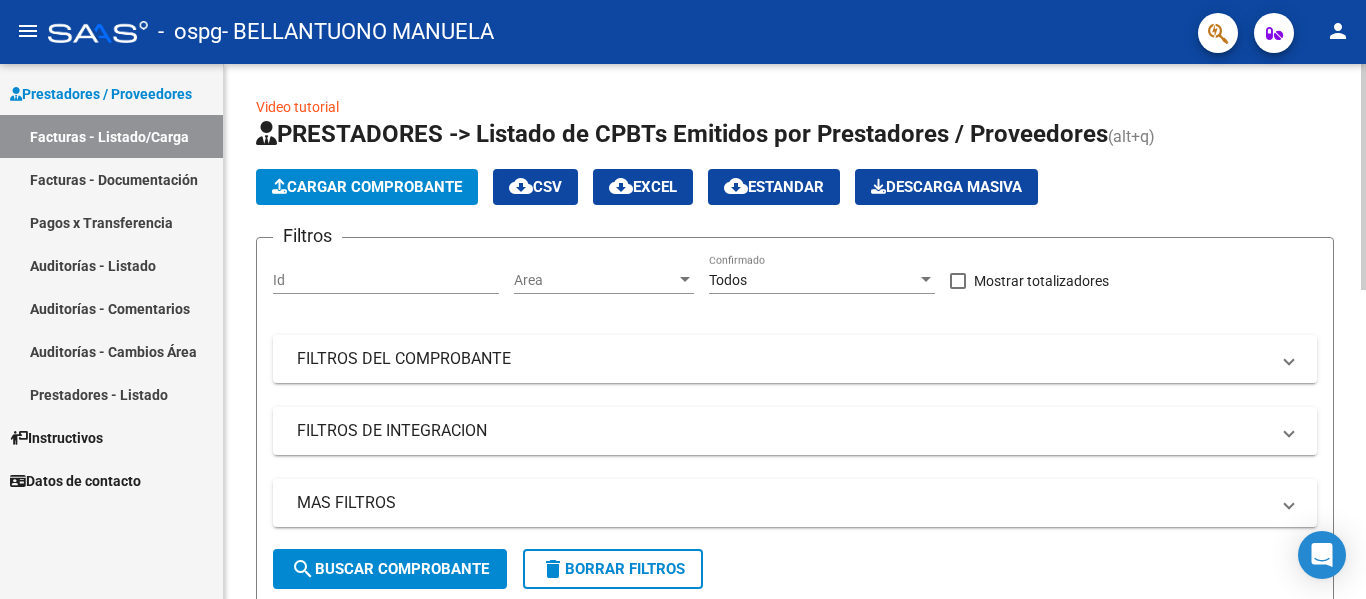 click on "Id" at bounding box center (386, 280) 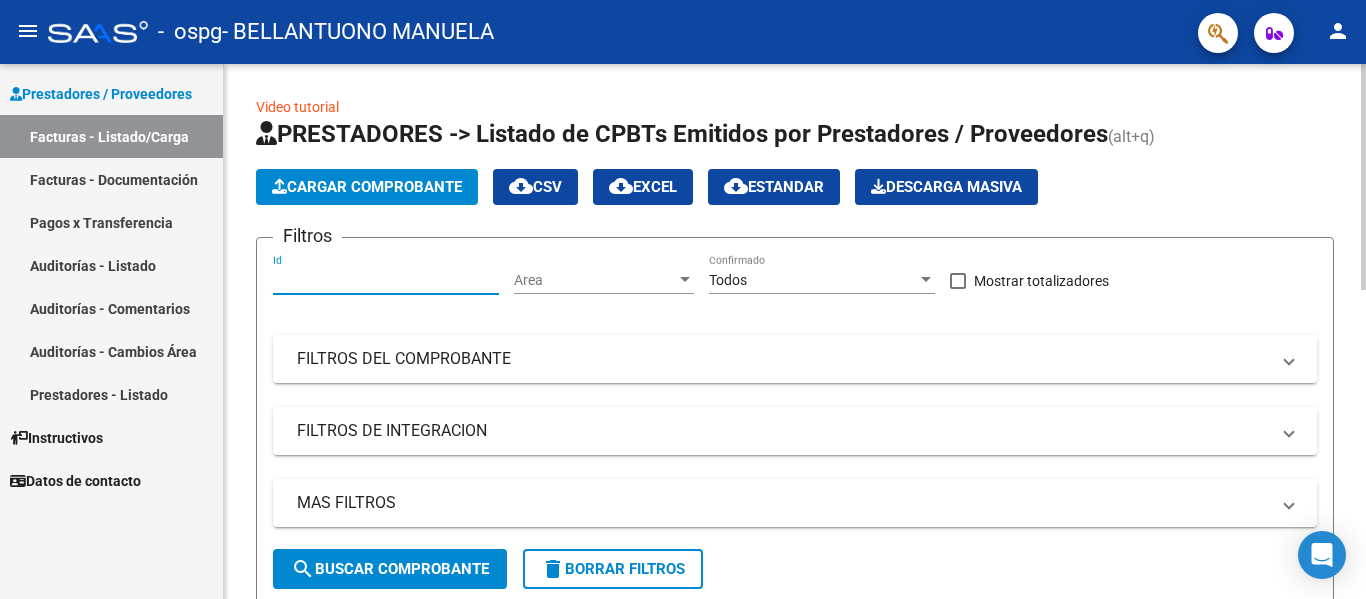 click on "Area Area" 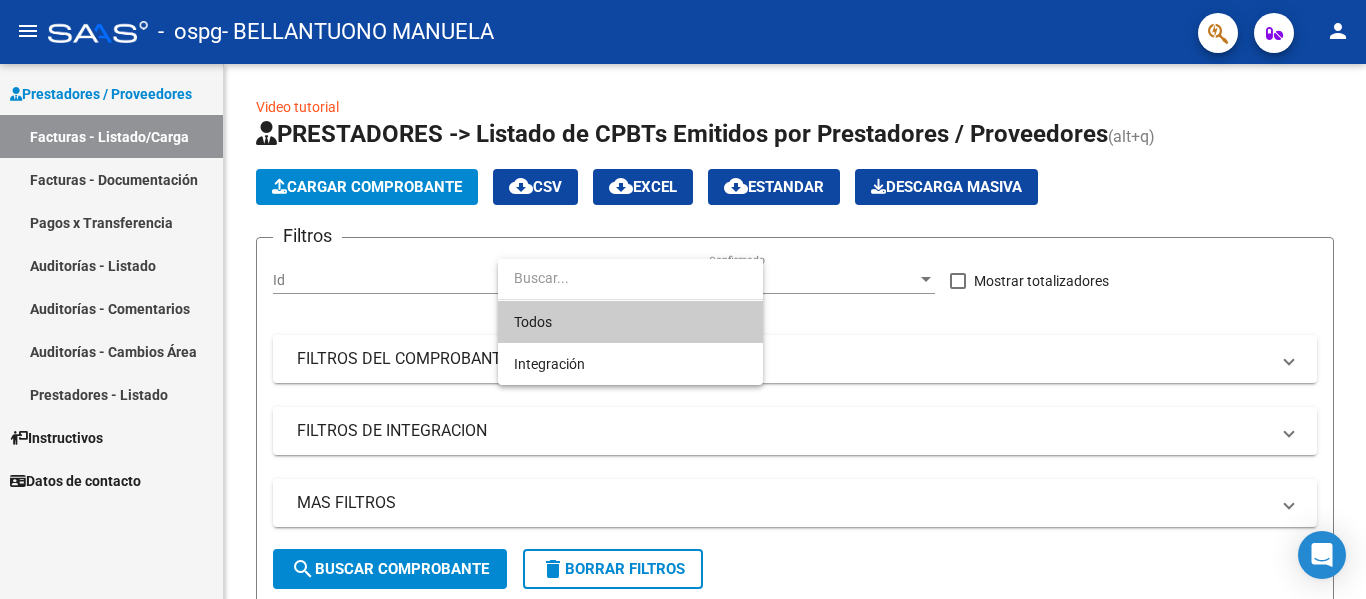 click at bounding box center [683, 299] 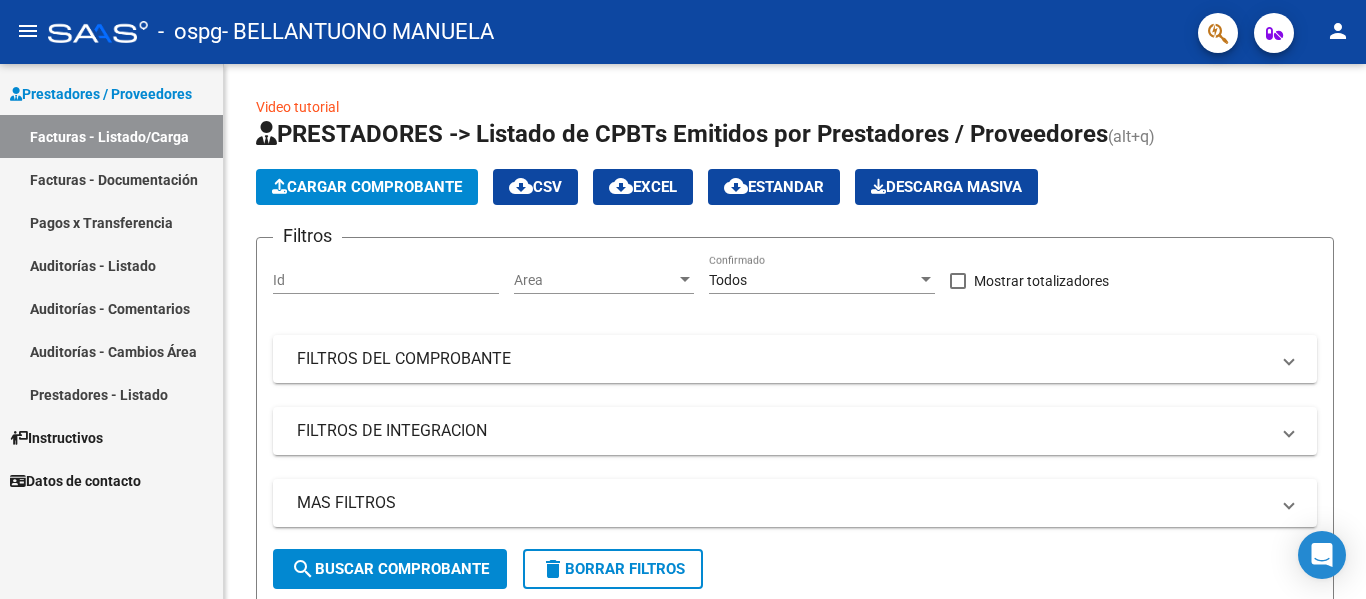 click on "Cargar Comprobante" 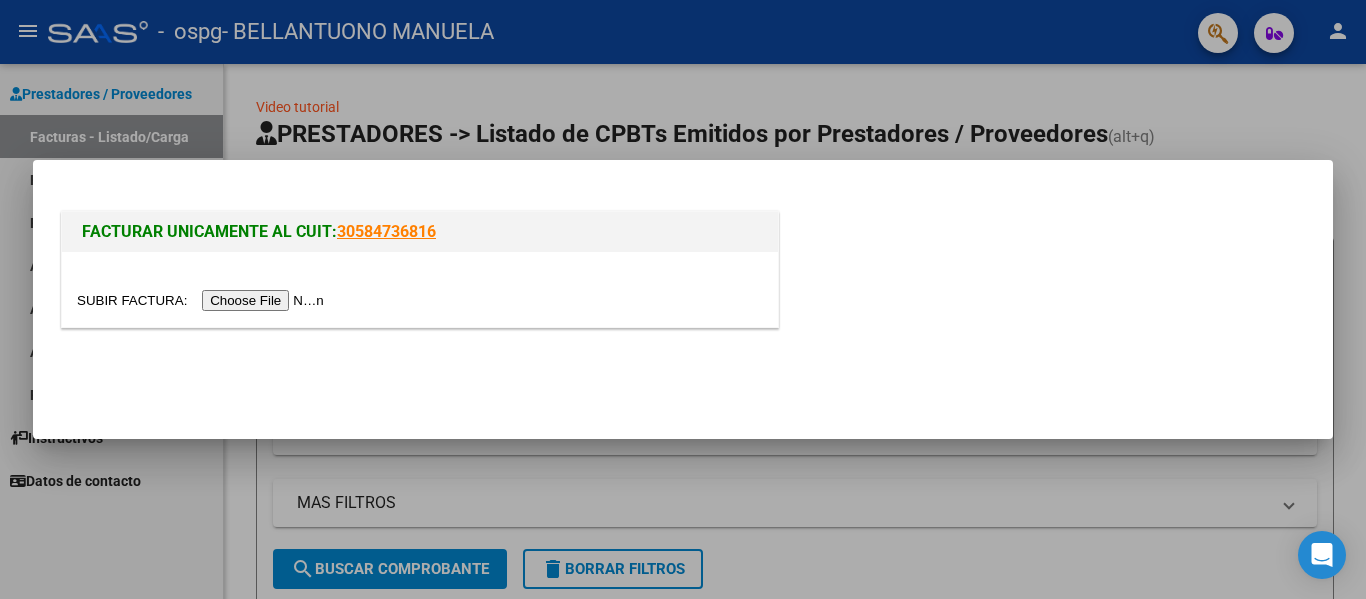 click at bounding box center (203, 300) 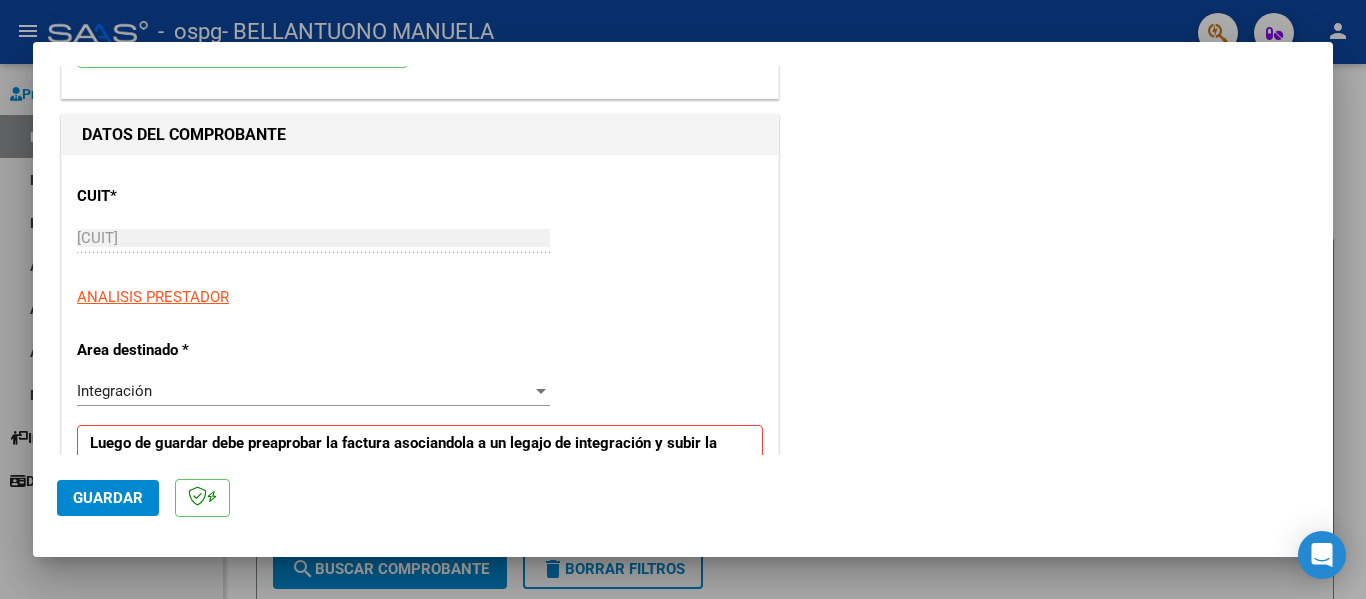 scroll, scrollTop: 210, scrollLeft: 0, axis: vertical 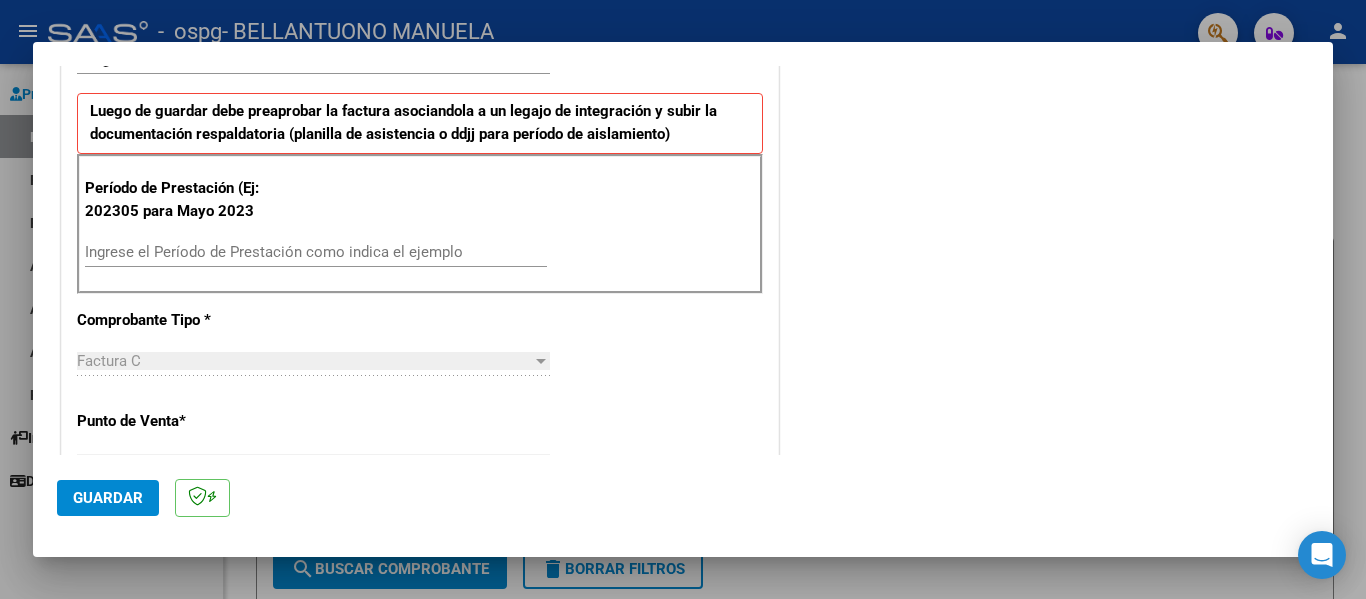 click on "Ingrese el Período de Prestación como indica el ejemplo" at bounding box center (316, 252) 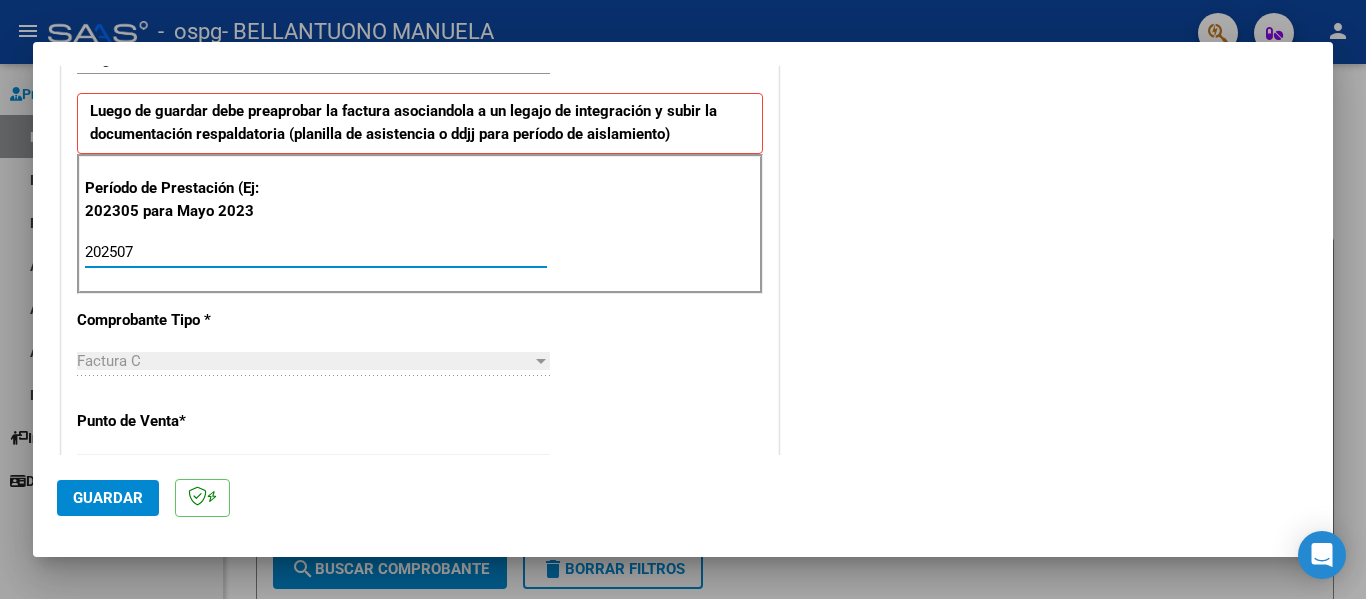 type on "202507" 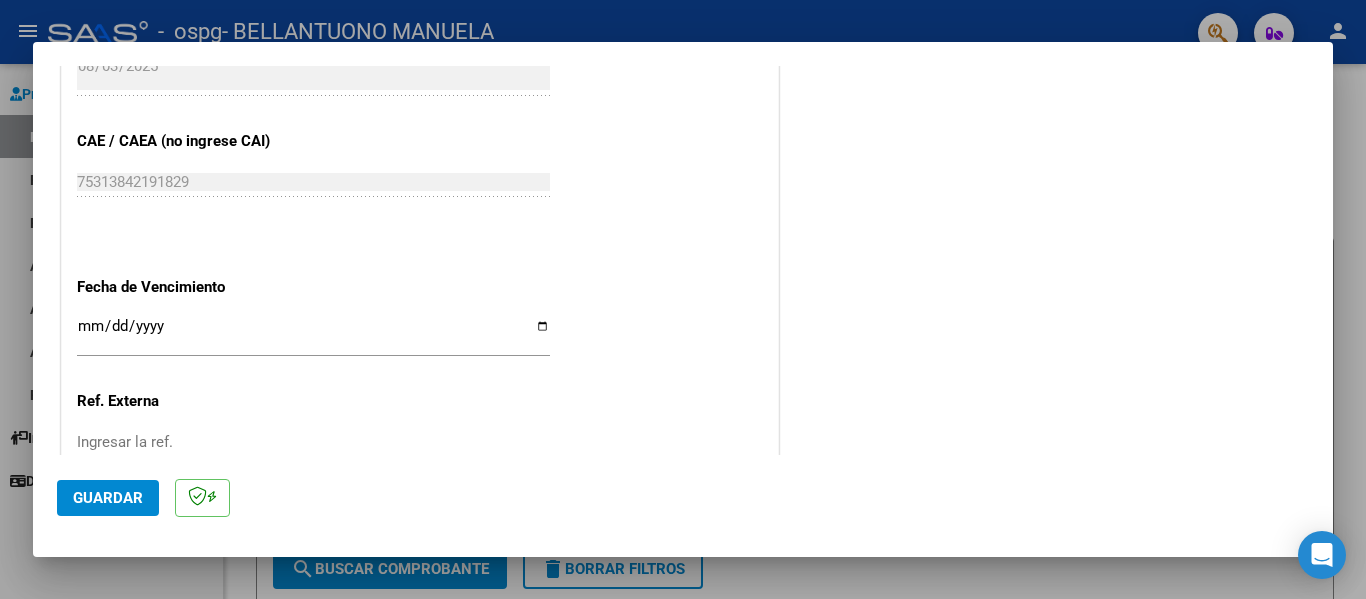 scroll, scrollTop: 1235, scrollLeft: 0, axis: vertical 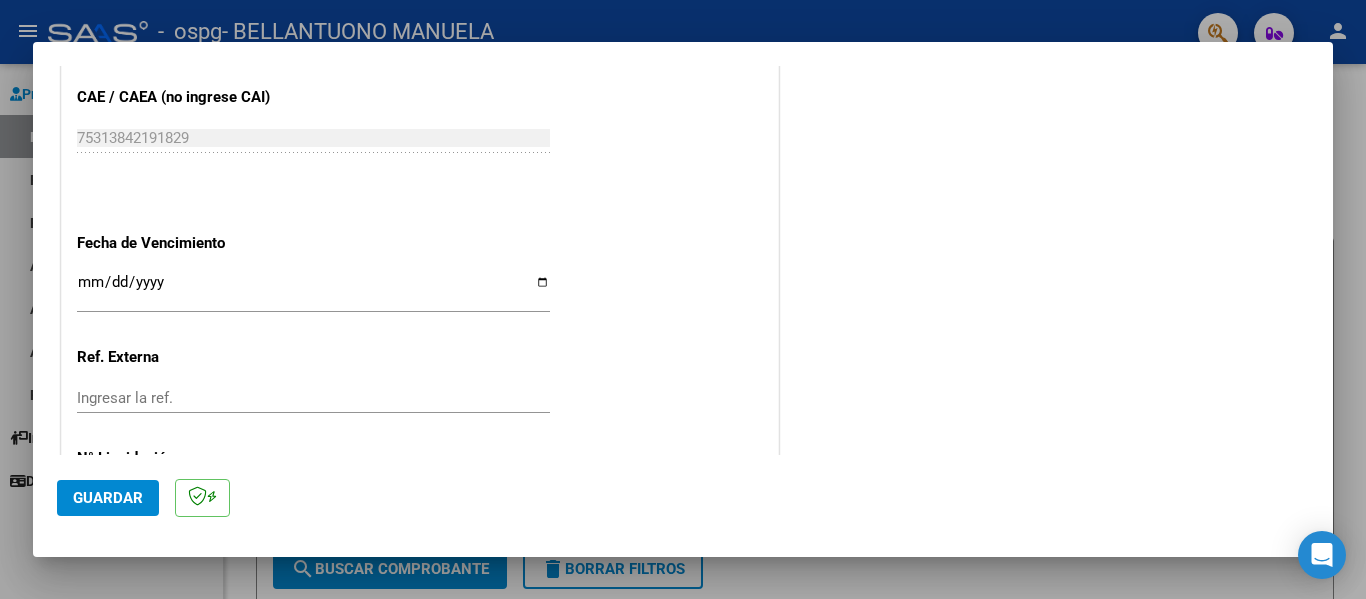 click on "Fecha de Vencimiento    Ingresar la fecha" 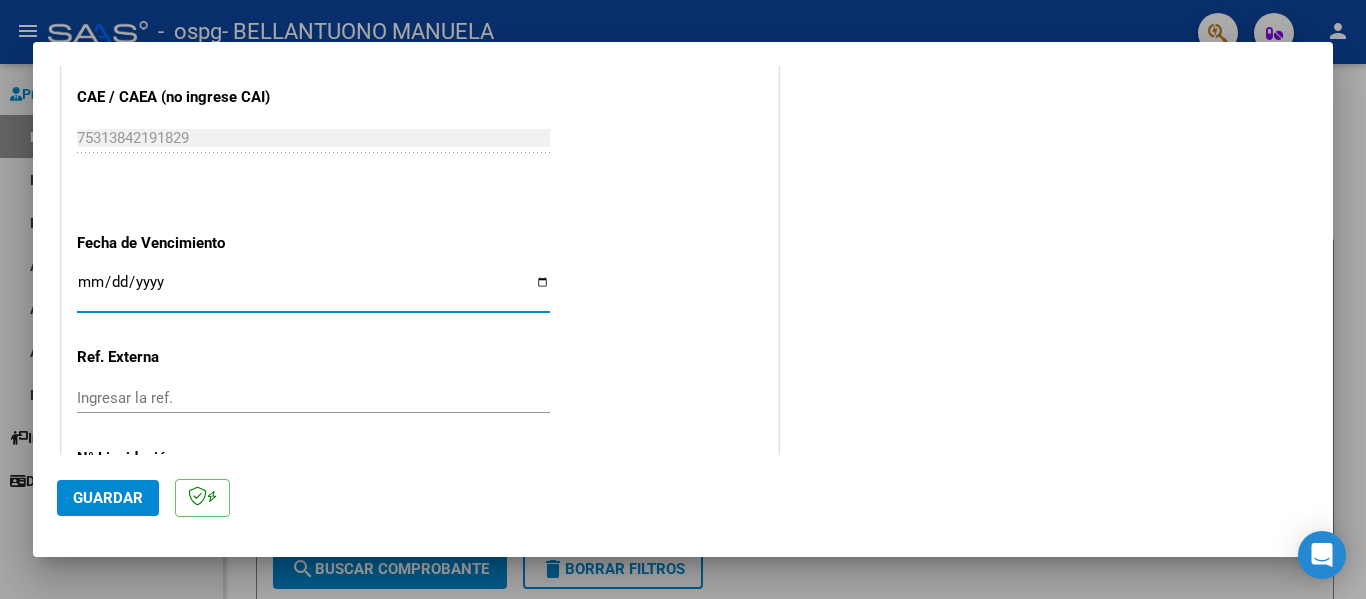 click on "Ingresar la fecha" at bounding box center (313, 290) 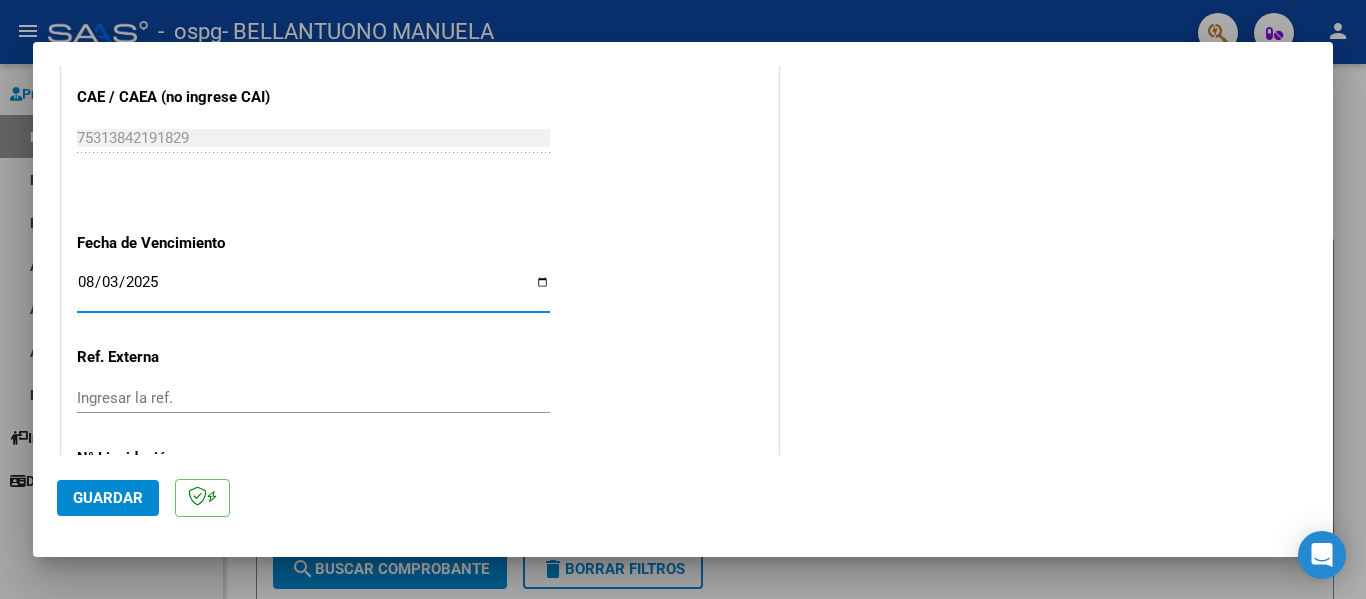 type on "2025-08-03" 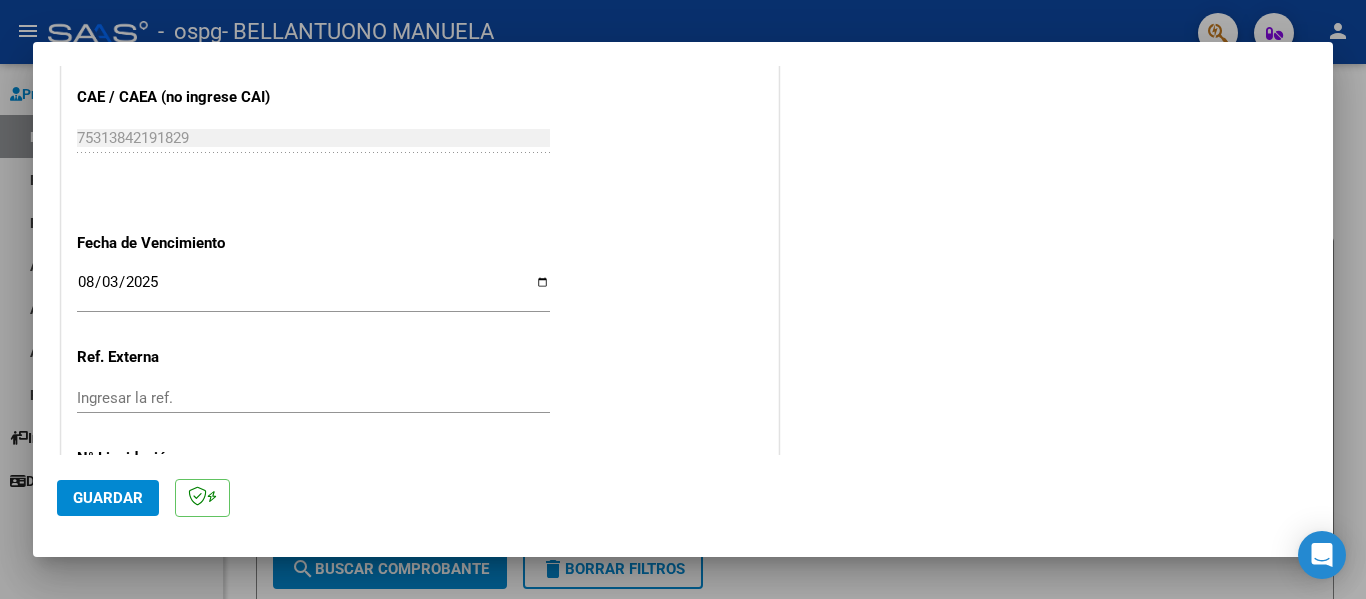 click on "COMPROBANTE VER COMPROBANTE          El comprobante fue leído exitosamente.  DATOS DEL COMPROBANTE CUIT  *   [CUIT] Ingresar CUIT  ANALISIS PRESTADOR  Area destinado * Integración Seleccionar Area Luego de guardar debe preaprobar la factura asociandola a un legajo de integración y subir la documentación respaldatoria (planilla de asistencia o ddjj para período de aislamiento)  Período de Prestación (Ej: 202305 para Mayo 2023    202507 Ingrese el Período de Prestación como indica el ejemplo   Comprobante Tipo * Factura C Seleccionar Tipo Punto de Venta  *   2 Ingresar el Nro.  Número  *   795 Ingresar el Nro.  Monto  *   $ 98.964,88 Ingresar el monto  Fecha del Cpbt.  *   [DATE] Ingresar la fecha  CAE / CAEA (no ingrese CAI)    75313842191829 Ingresar el CAE o CAEA (no ingrese CAI)  Fecha de Vencimiento    [DATE] Ingresar la fecha  Ref. Externa    Ingresar la ref.  N° Liquidación    Ingresar el N° Liquidación  COMENTARIOS Comentarios del Prestador / Gerenciador:" at bounding box center [683, 260] 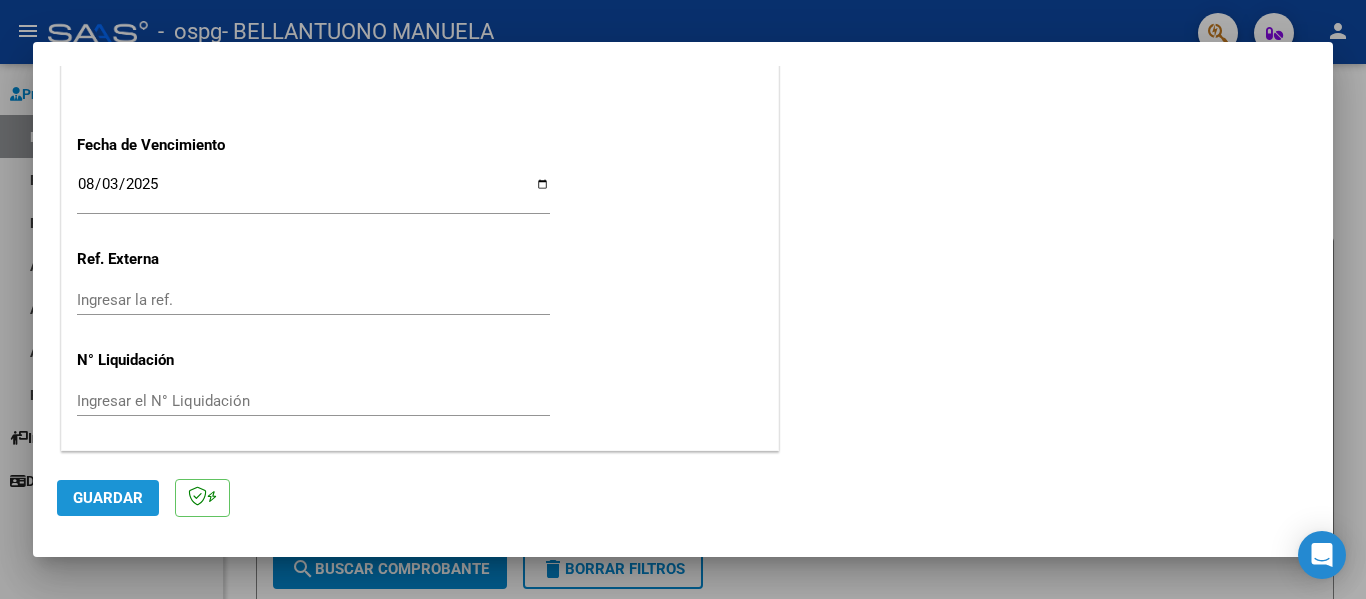 click on "Guardar" 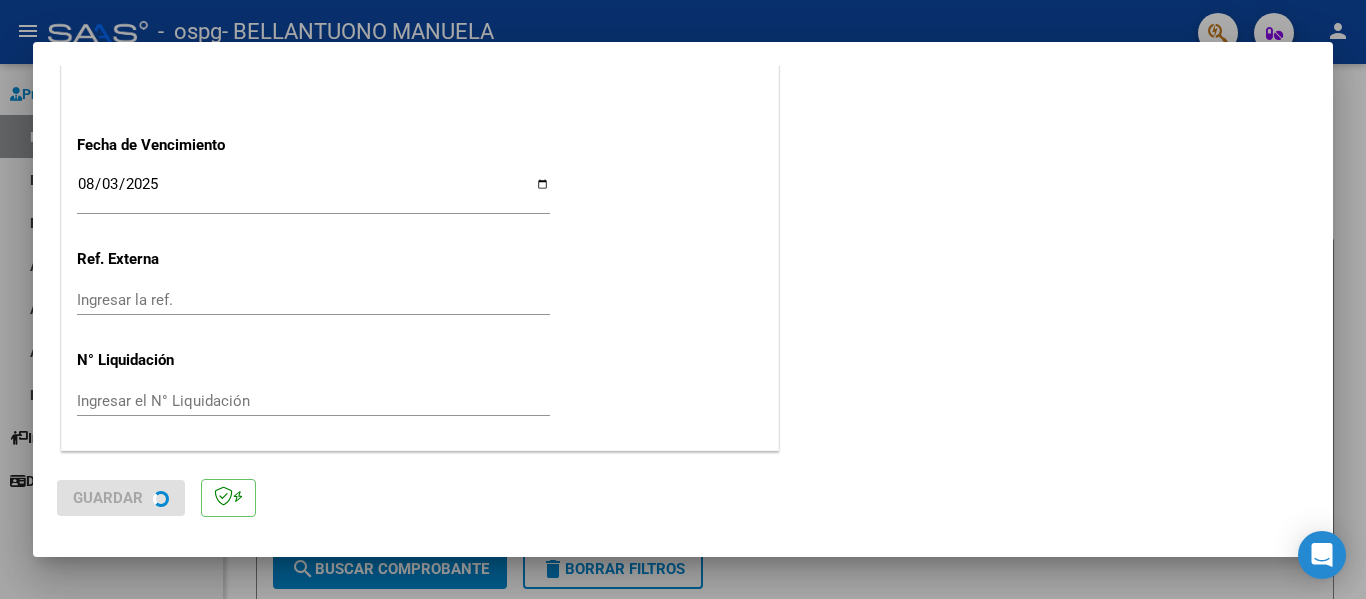 scroll, scrollTop: 0, scrollLeft: 0, axis: both 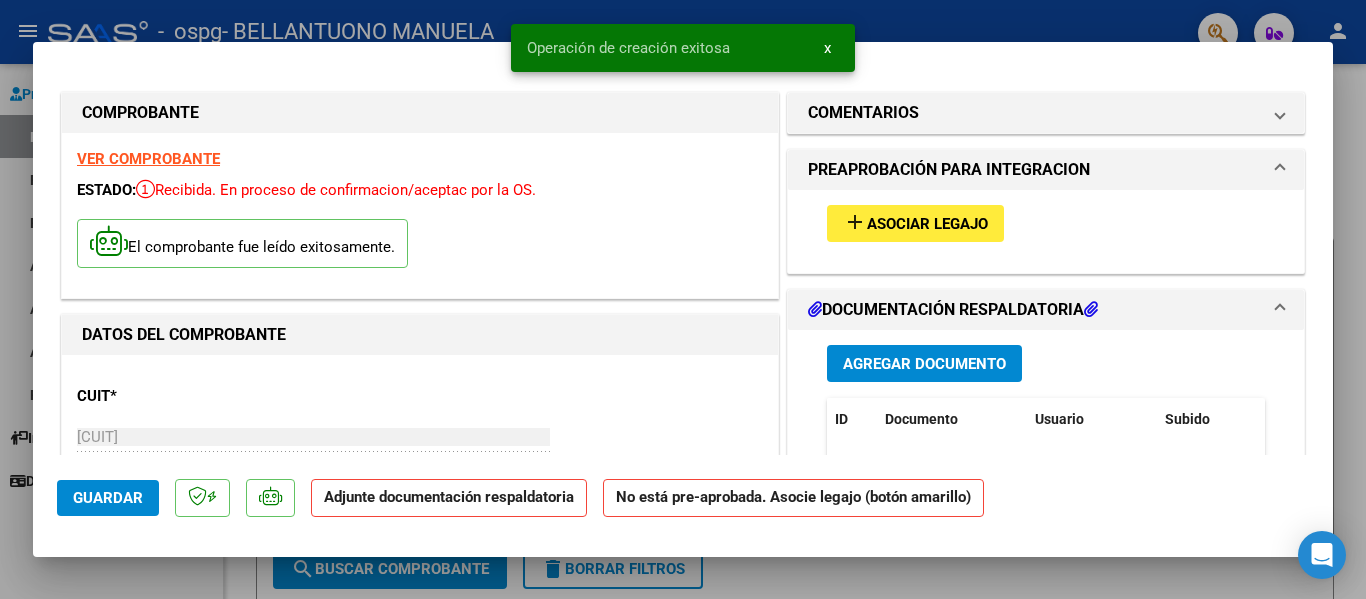 click on "Agregar Documento" at bounding box center [924, 363] 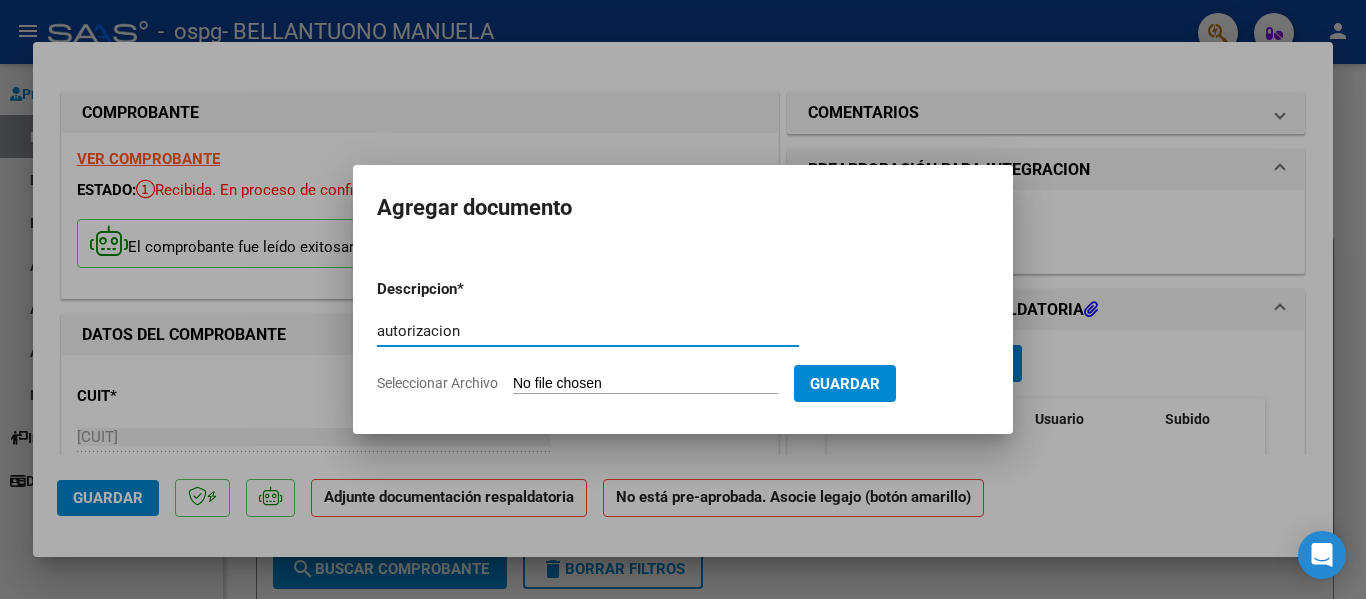 type on "autorizacion" 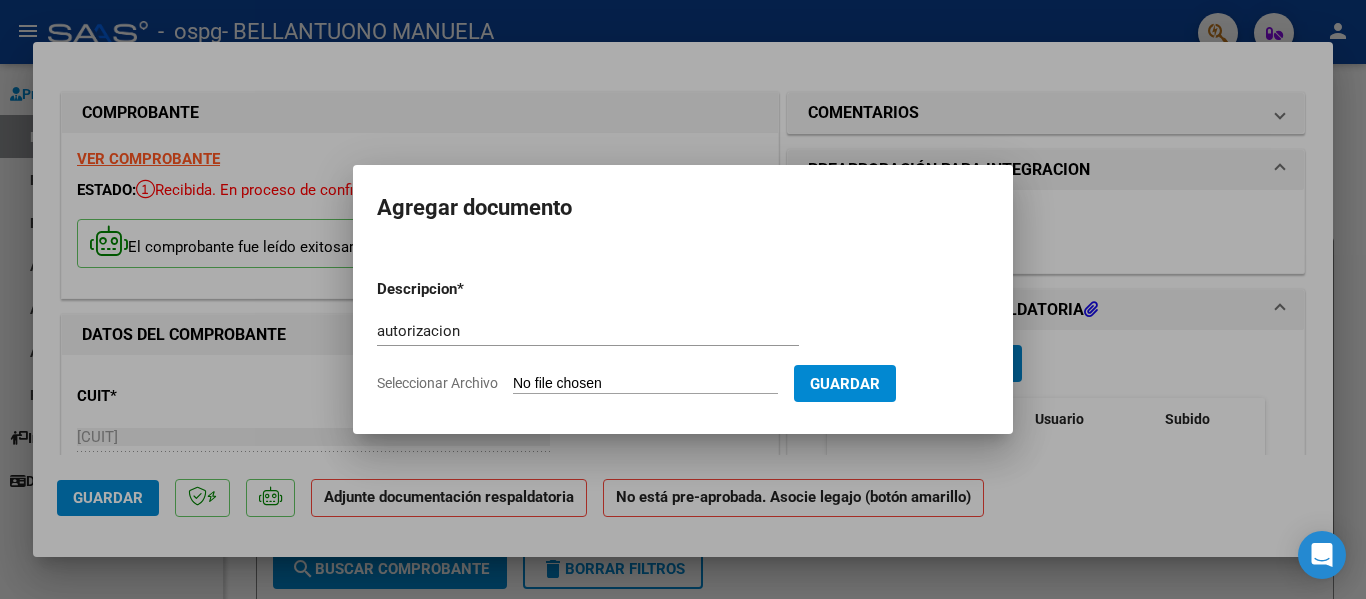 click on "Seleccionar Archivo" at bounding box center (645, 384) 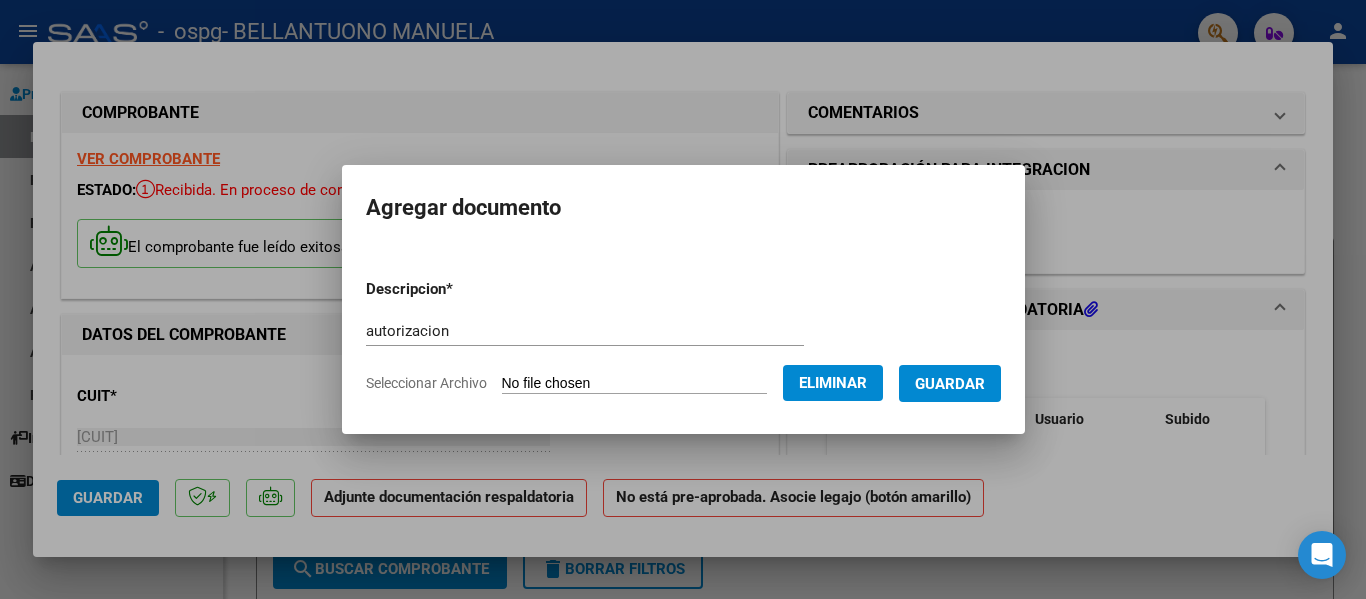 click on "Descripcion  *   autorizacion Escriba aquí una descripcion  Seleccionar Archivo Eliminar Guardar" at bounding box center (683, 336) 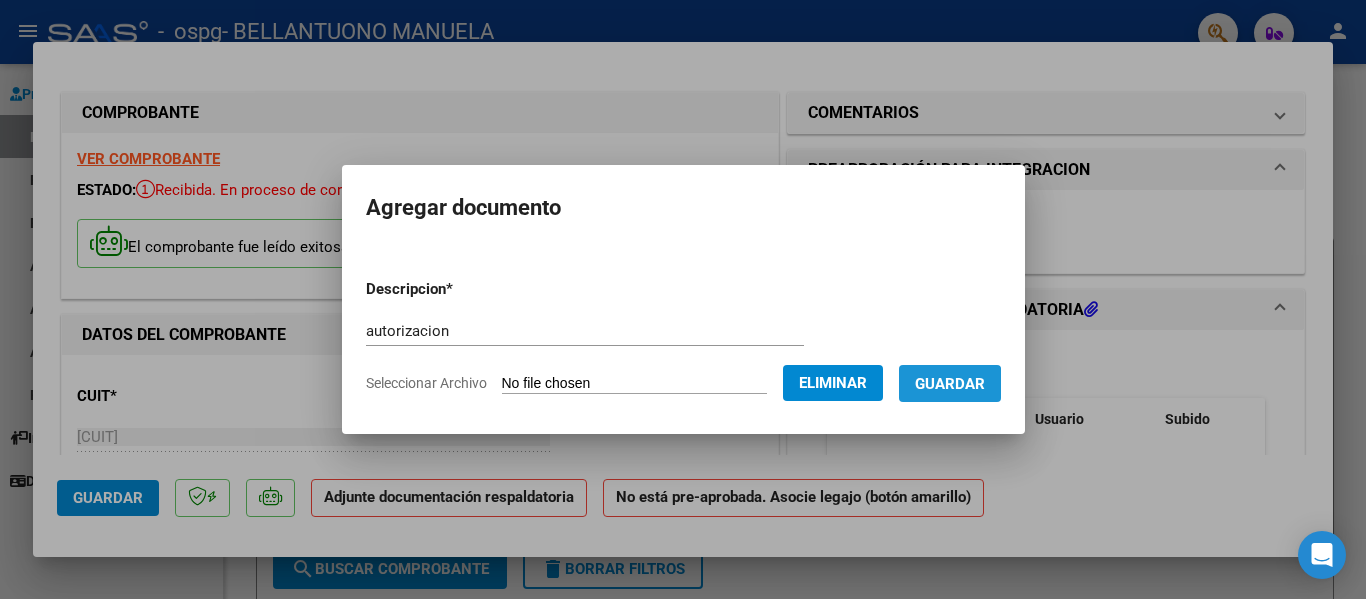 click on "Guardar" at bounding box center [950, 384] 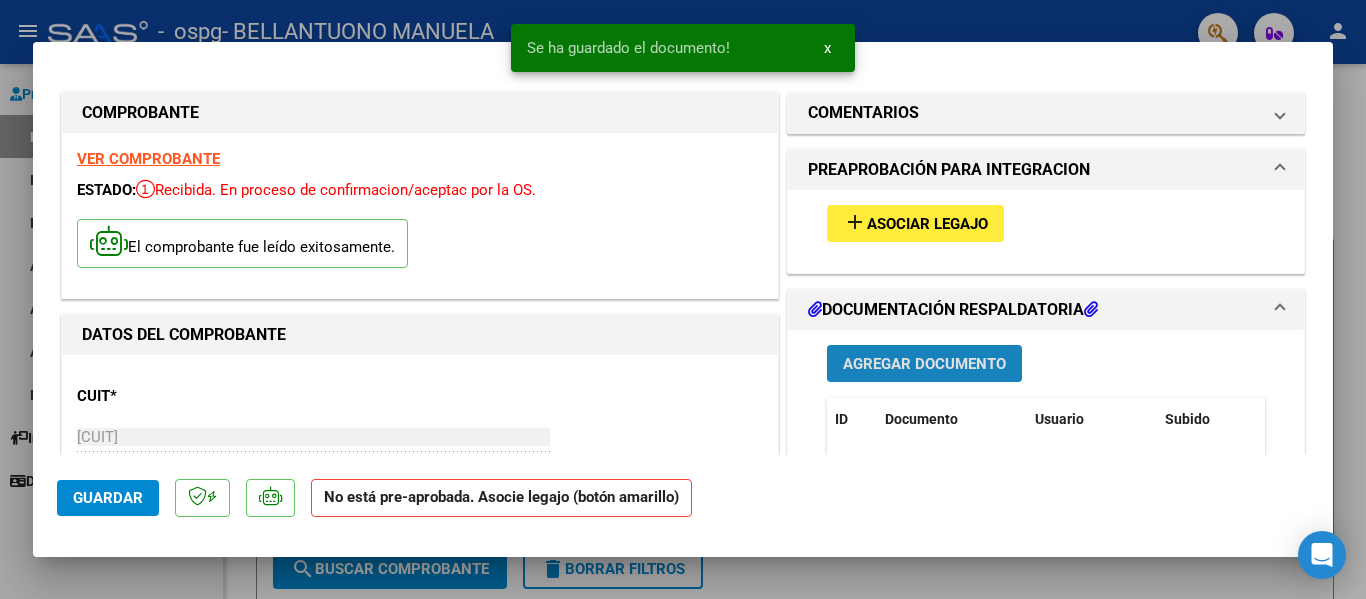 click on "Agregar Documento" at bounding box center (924, 363) 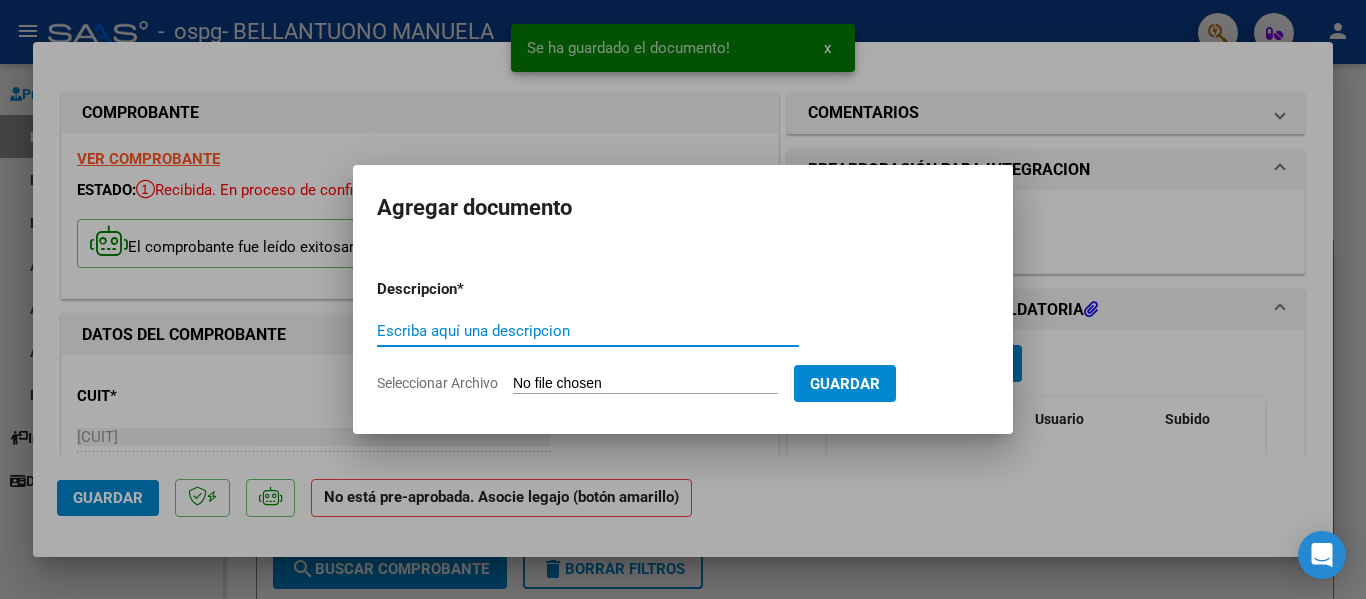 click on "Escriba aquí una descripcion" at bounding box center [588, 331] 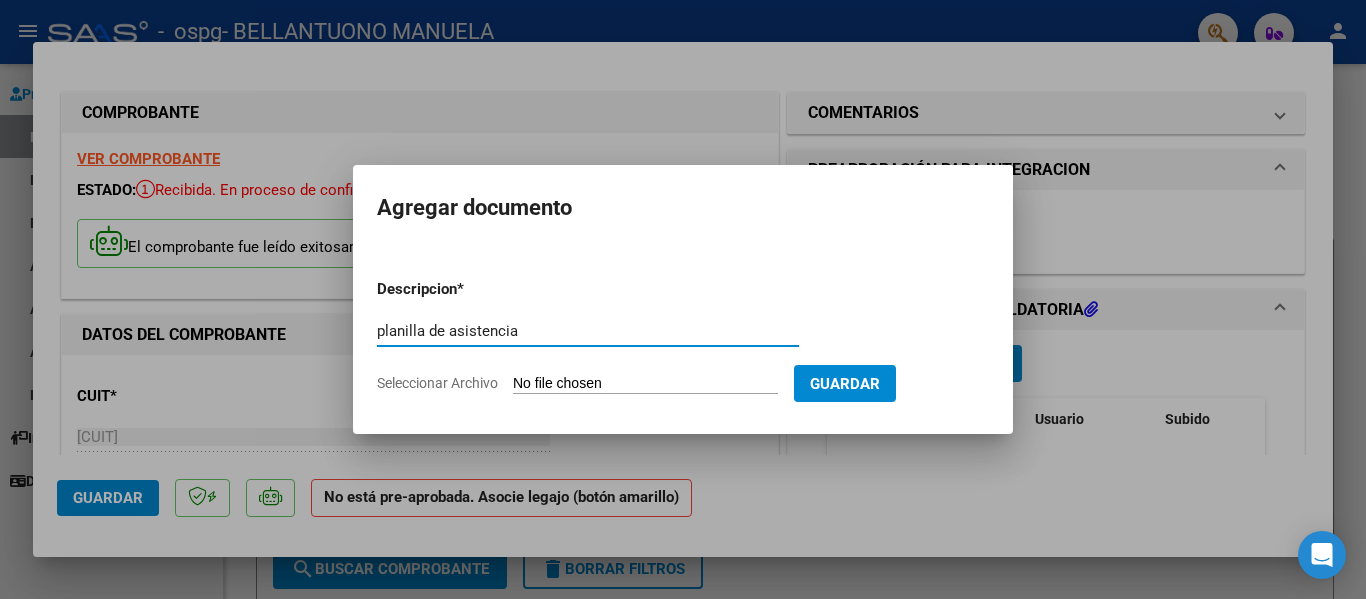type on "planilla de asistencia" 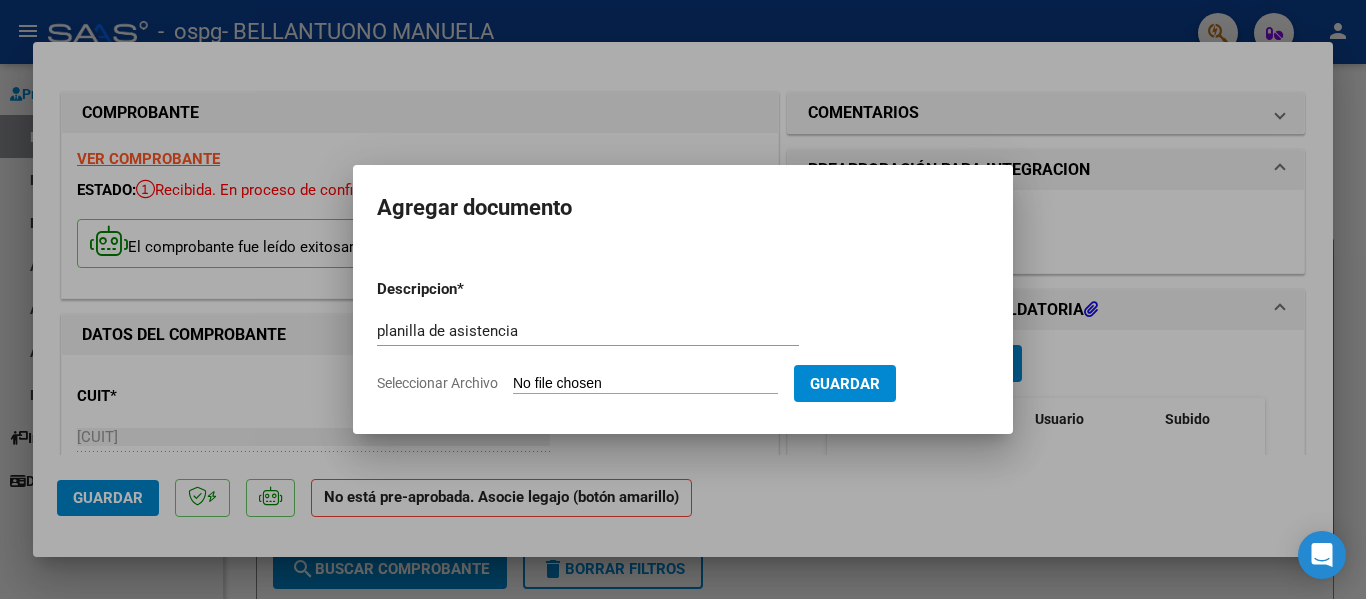 click on "Seleccionar Archivo" at bounding box center [645, 384] 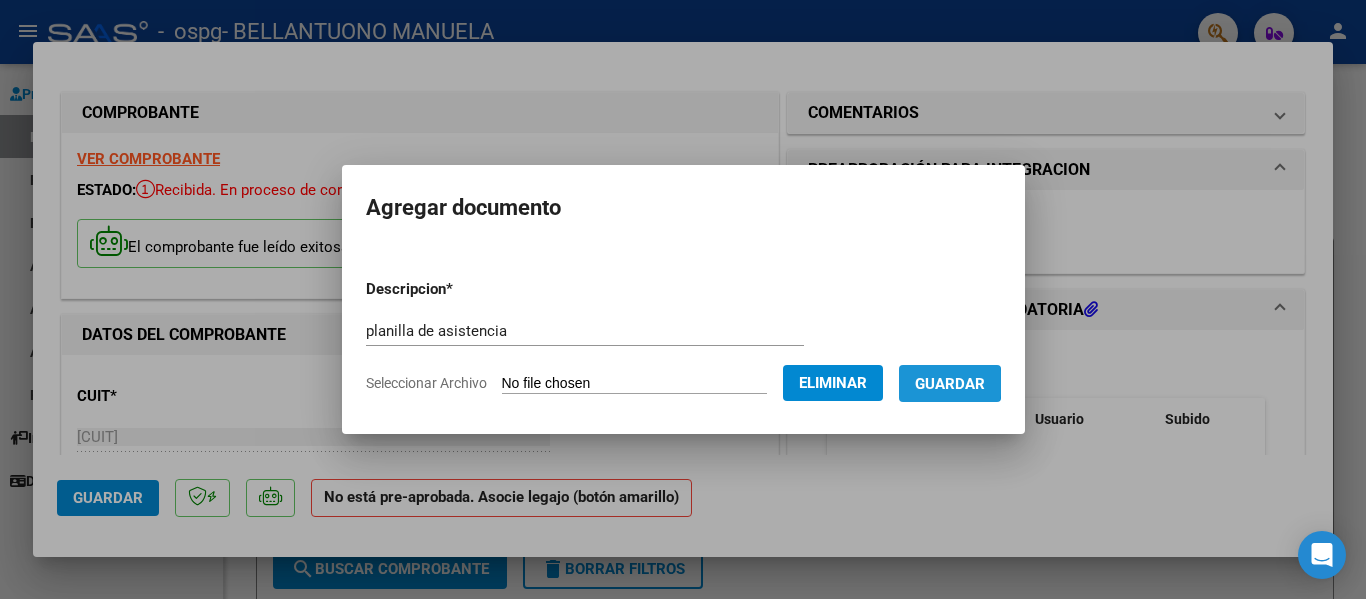 click on "Guardar" at bounding box center (950, 384) 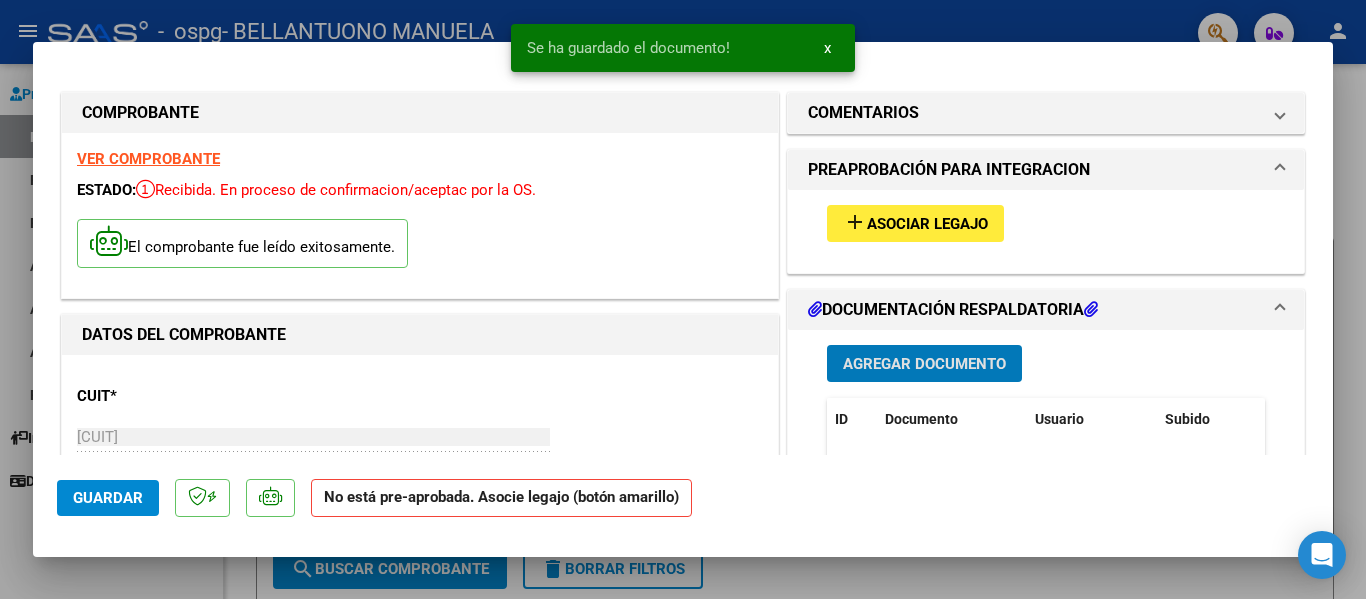 click on "Agregar Documento" at bounding box center [924, 364] 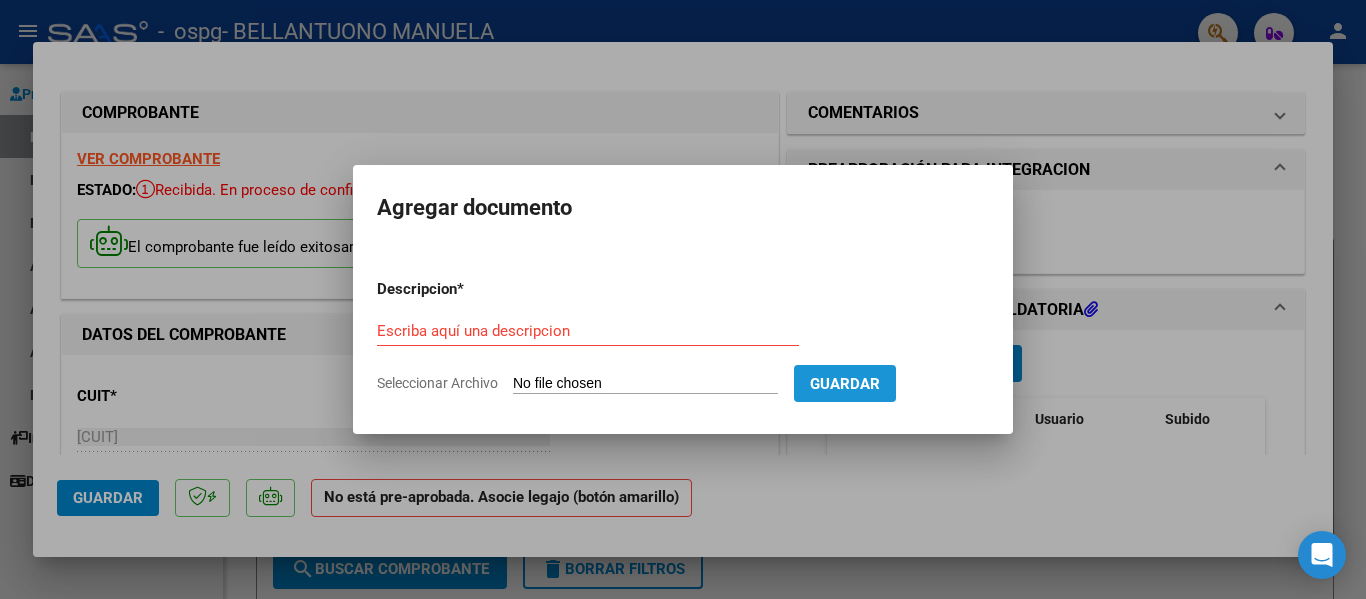click on "Guardar" at bounding box center [845, 384] 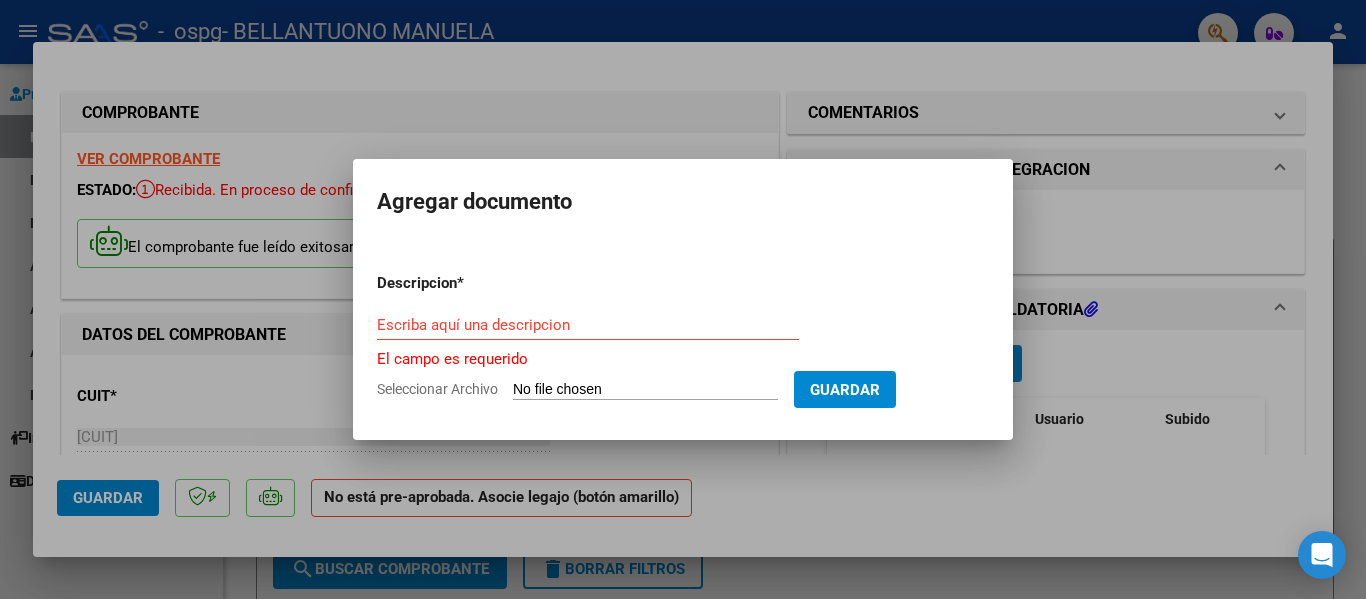 click at bounding box center (683, 299) 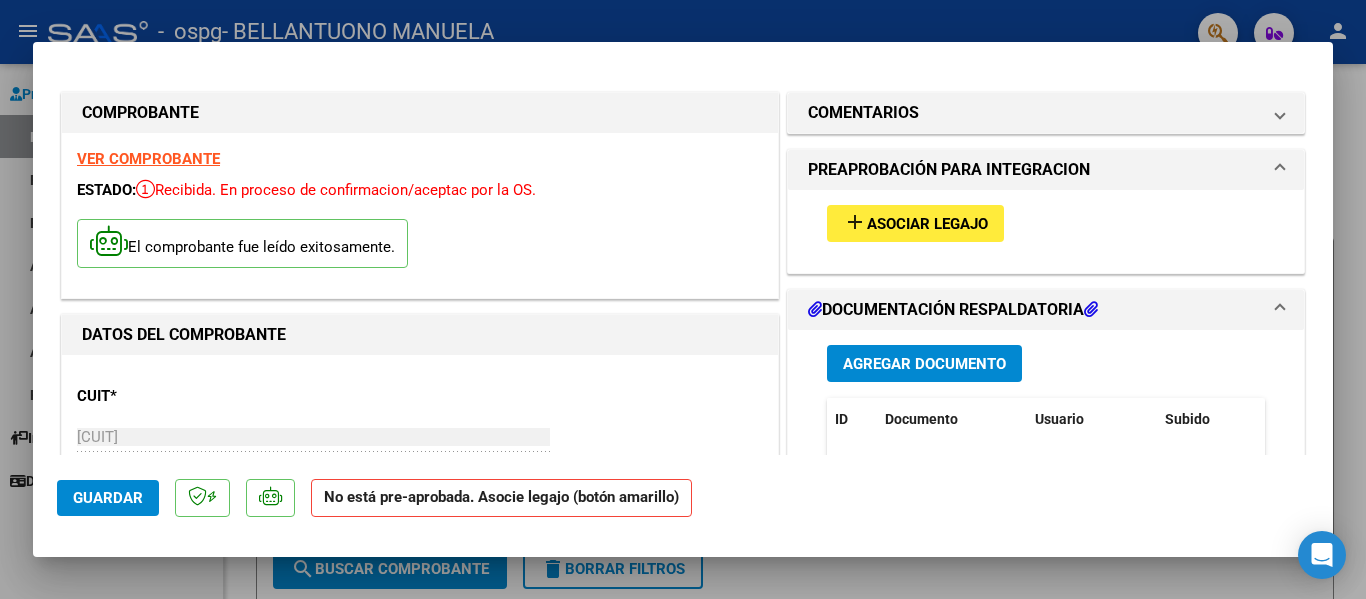 click on "DOCUMENTACIÓN RESPALDATORIA" at bounding box center (953, 310) 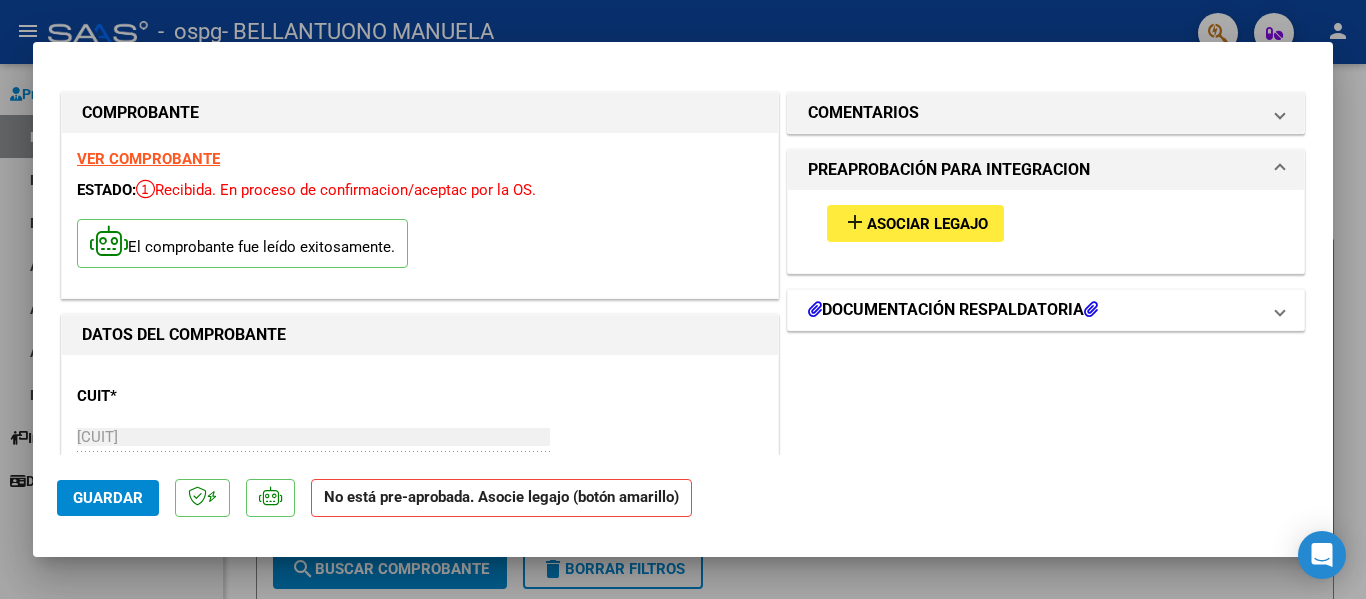 click on "DOCUMENTACIÓN RESPALDATORIA" at bounding box center (953, 310) 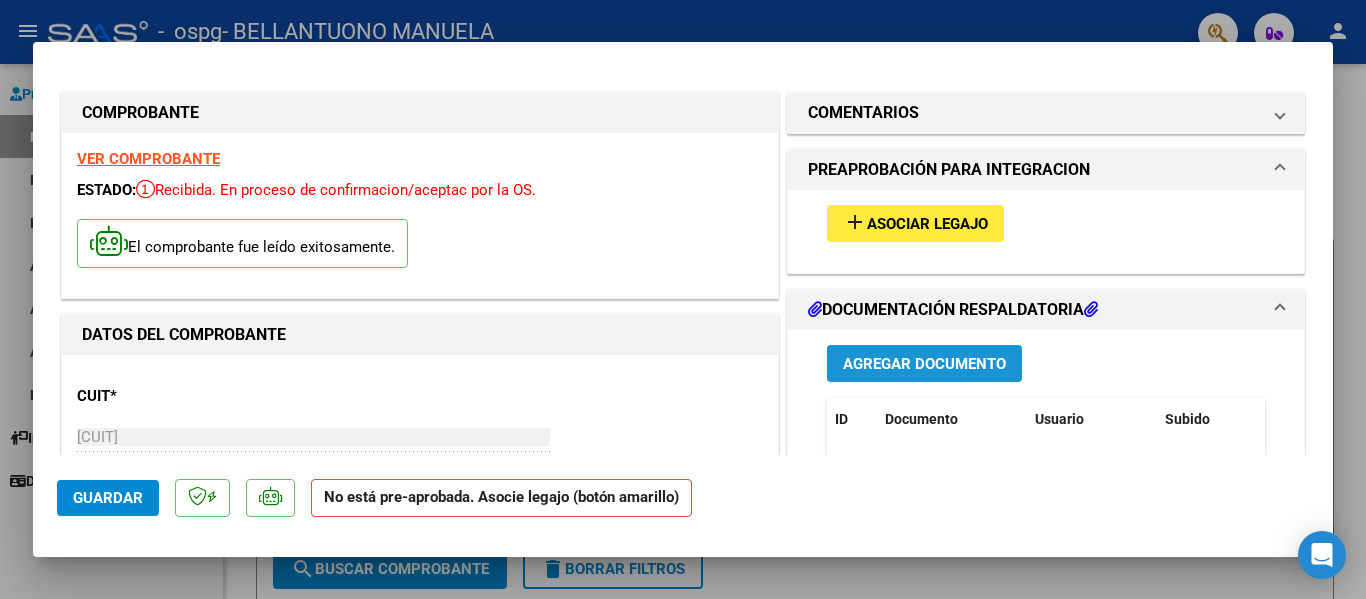 click on "Agregar Documento" at bounding box center [924, 364] 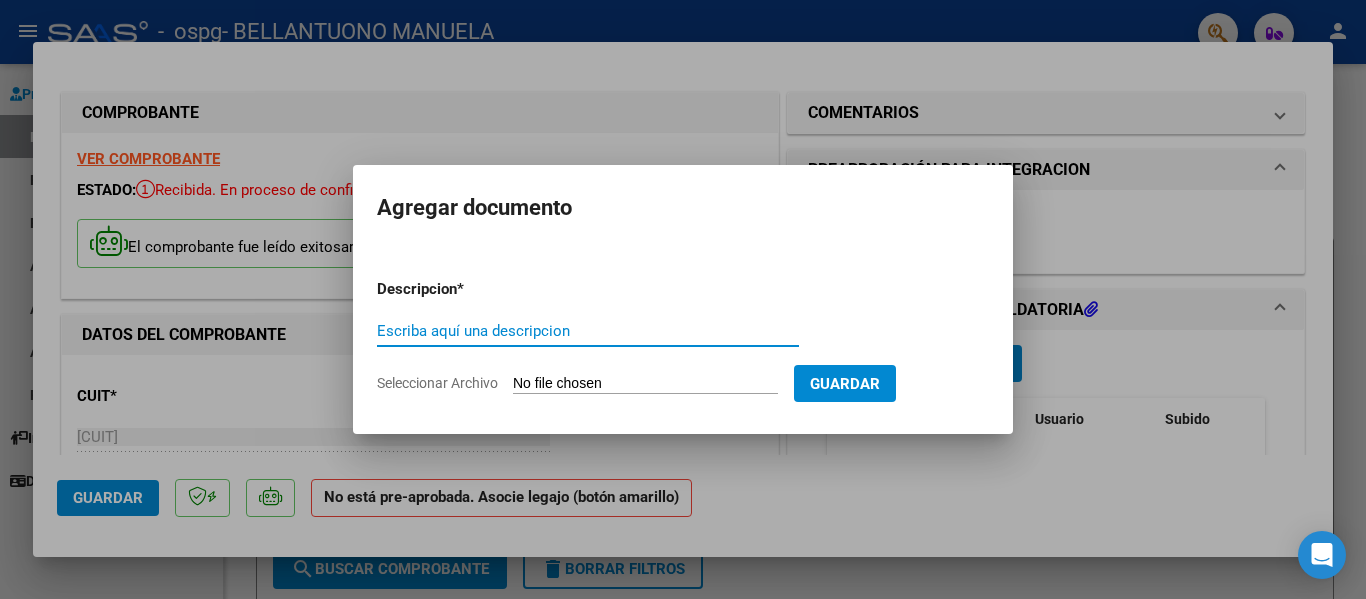 click on "Escriba aquí una descripcion" at bounding box center (588, 331) 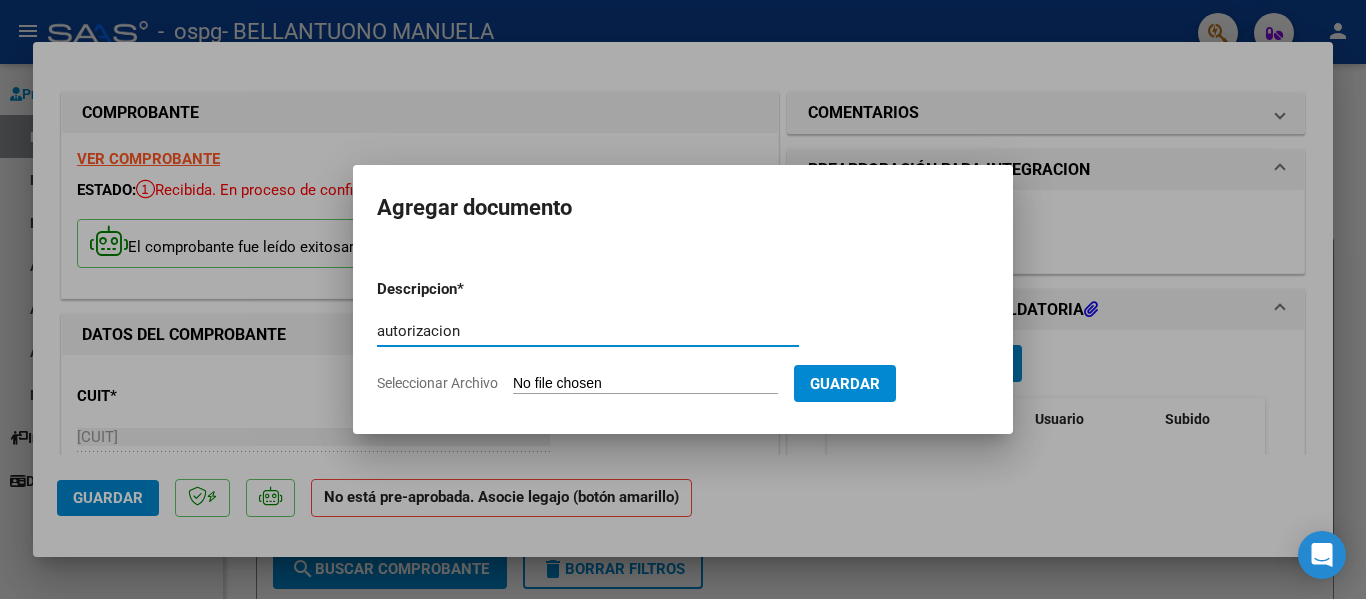 type on "autorizacion" 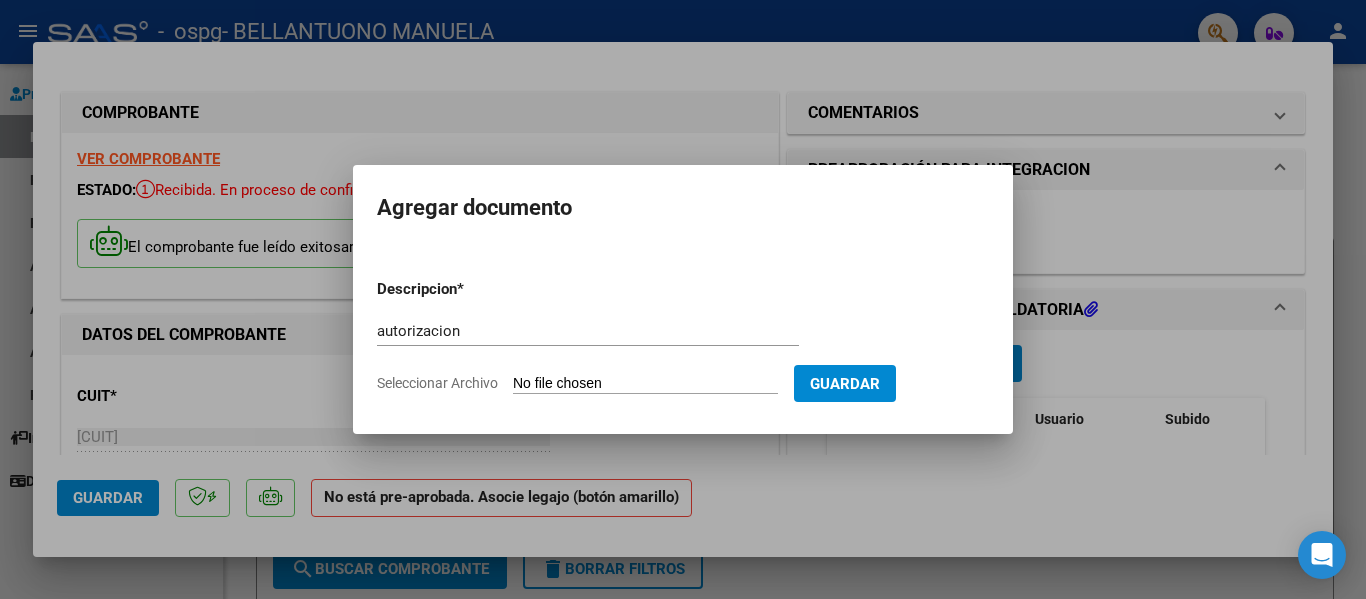click on "Seleccionar Archivo" at bounding box center [645, 384] 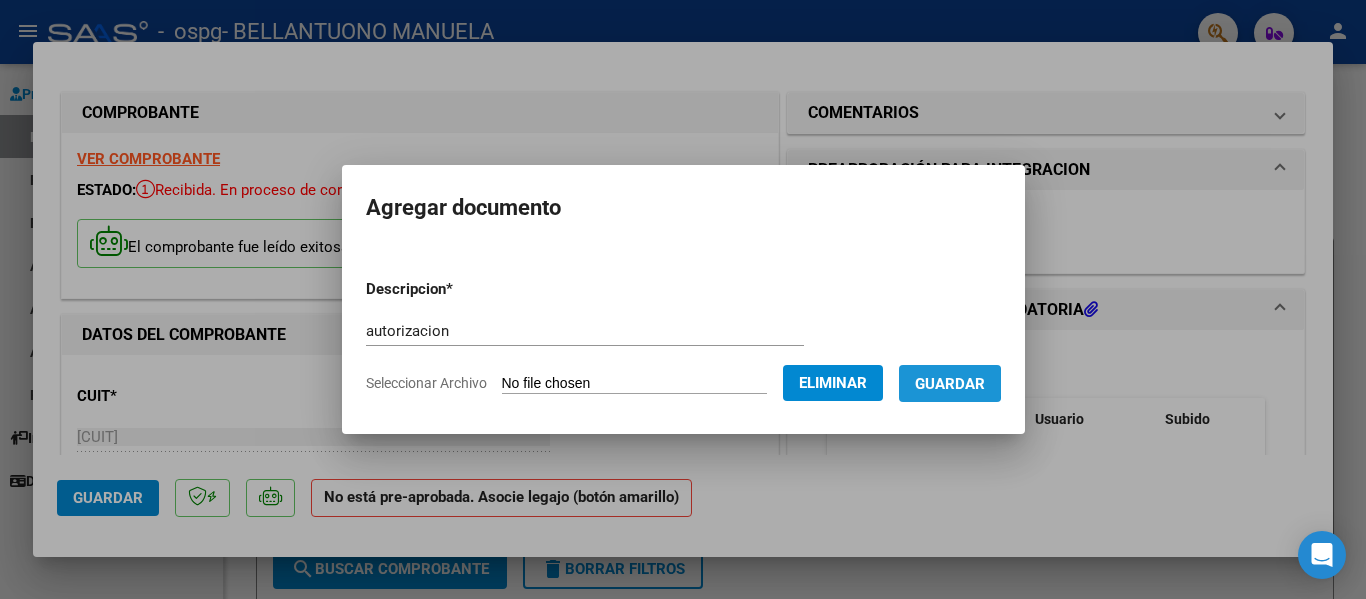 click on "Guardar" at bounding box center (950, 384) 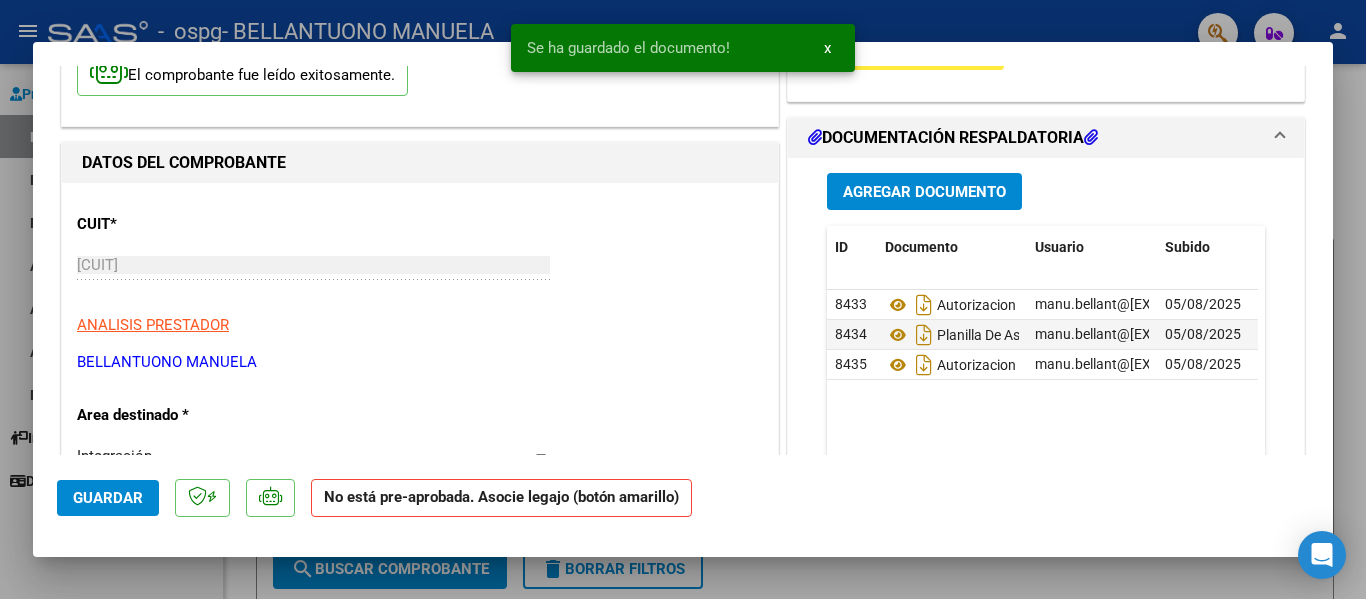 scroll, scrollTop: 246, scrollLeft: 0, axis: vertical 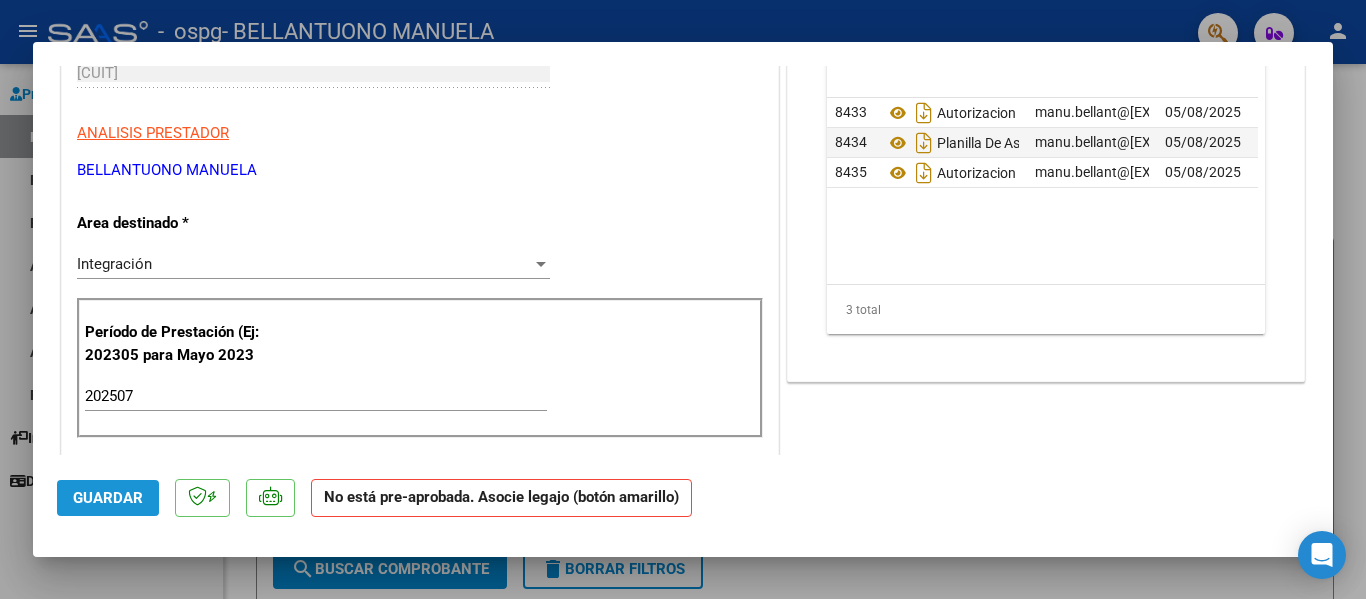 click on "Guardar" 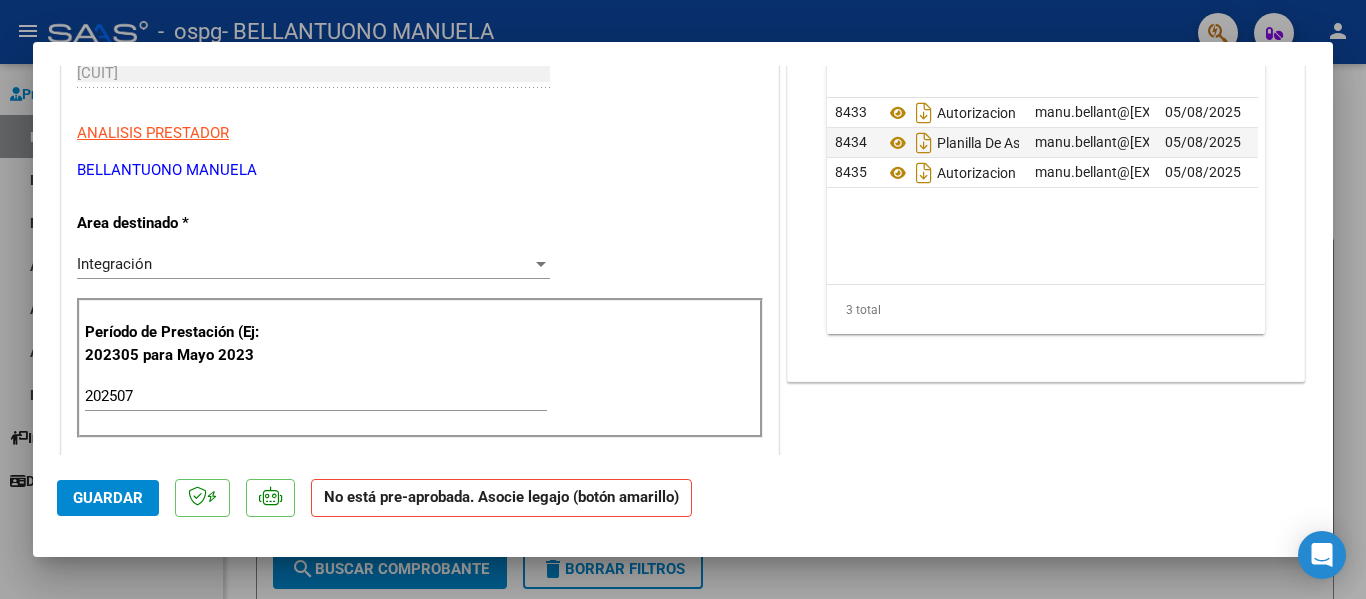 scroll, scrollTop: 0, scrollLeft: 0, axis: both 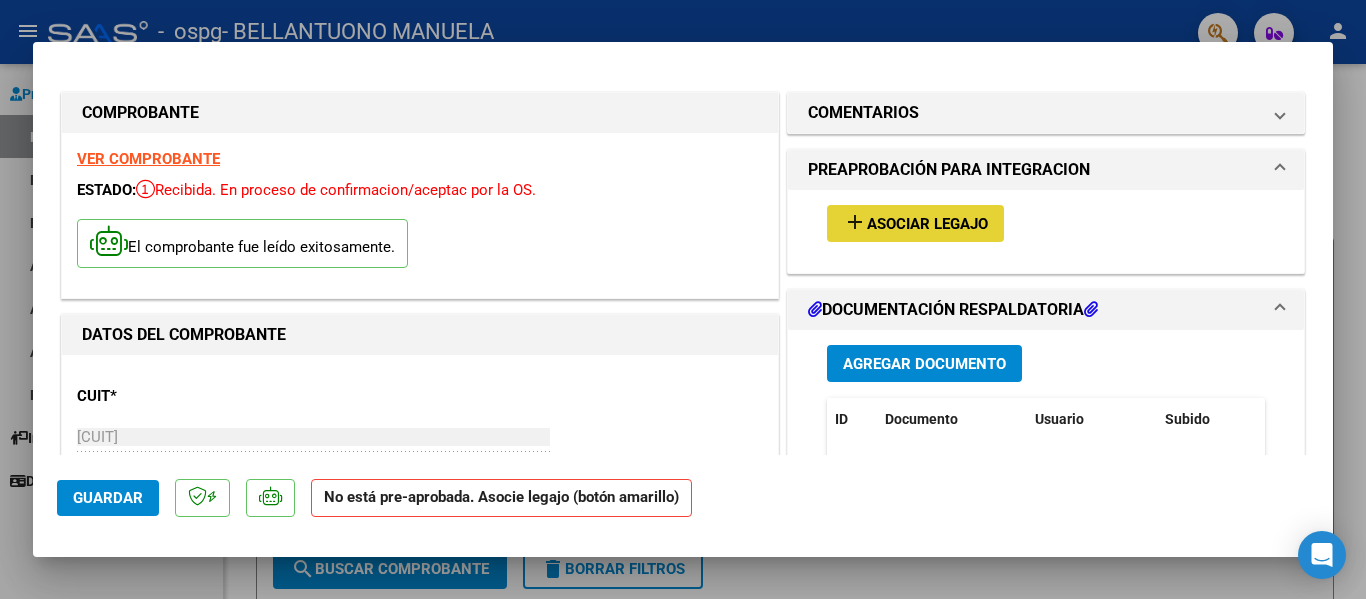 click on "Asociar Legajo" at bounding box center [927, 224] 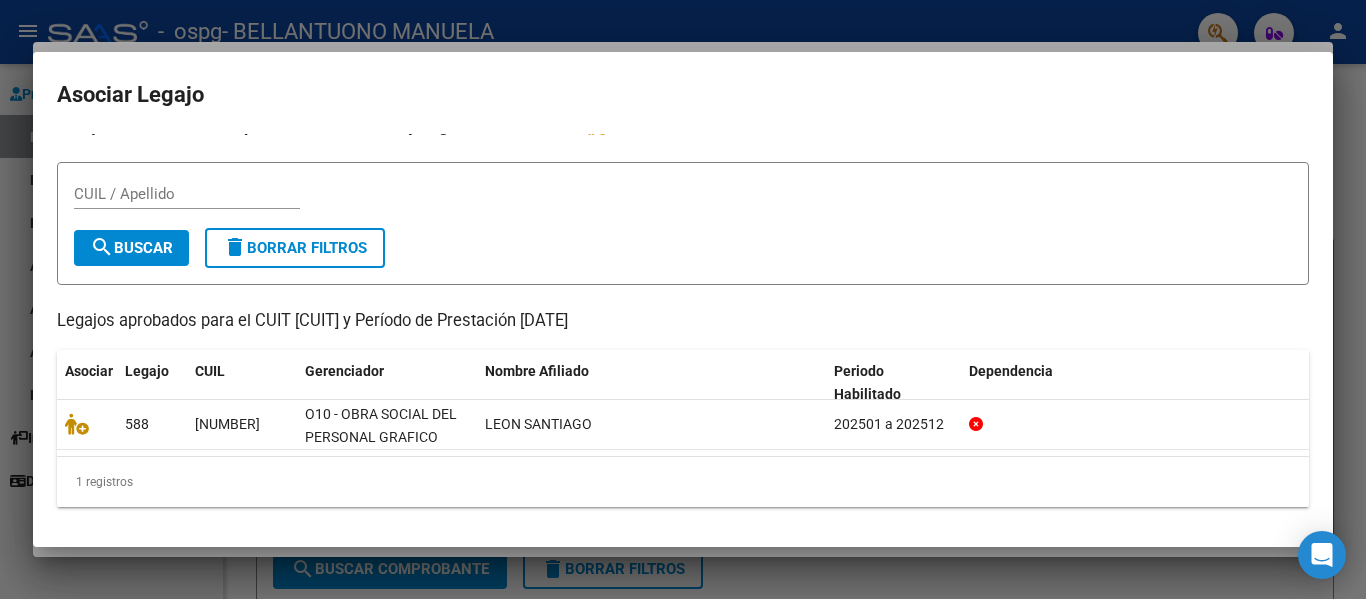 scroll, scrollTop: 0, scrollLeft: 0, axis: both 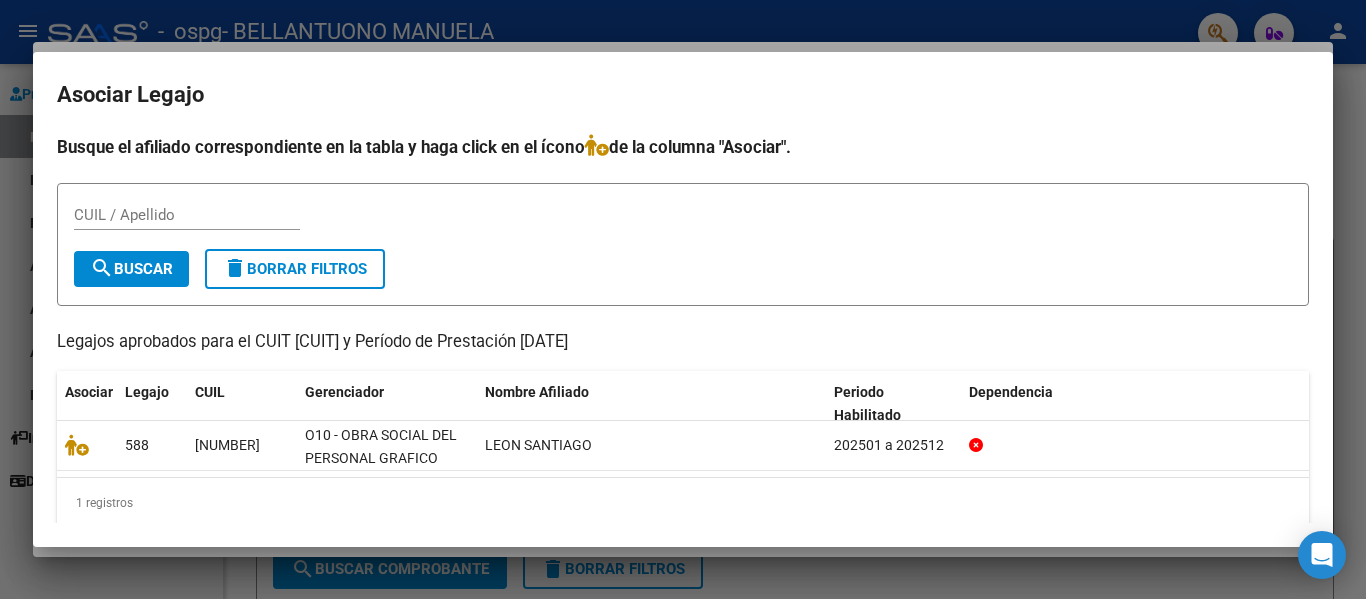 click on "Asociar Legajo Busque el afiliado correspondiente en la tabla y haga click en el ícono   de la columna "Asociar". CUIL / Apellido search  Buscar  delete  Borrar Filtros  Legajos aprobados para el CUIT [CUIT] y Período de Prestación 202507  Asociar Legajo CUIL Gerenciador Nombre Afiliado Periodo Habilitado Dependencia    588 [NUMBER] O10 - OBRA SOCIAL DEL PERSONAL GRAFICO LEON SANTIAGO  202501 a 202512   1 registros   1" at bounding box center [683, 299] 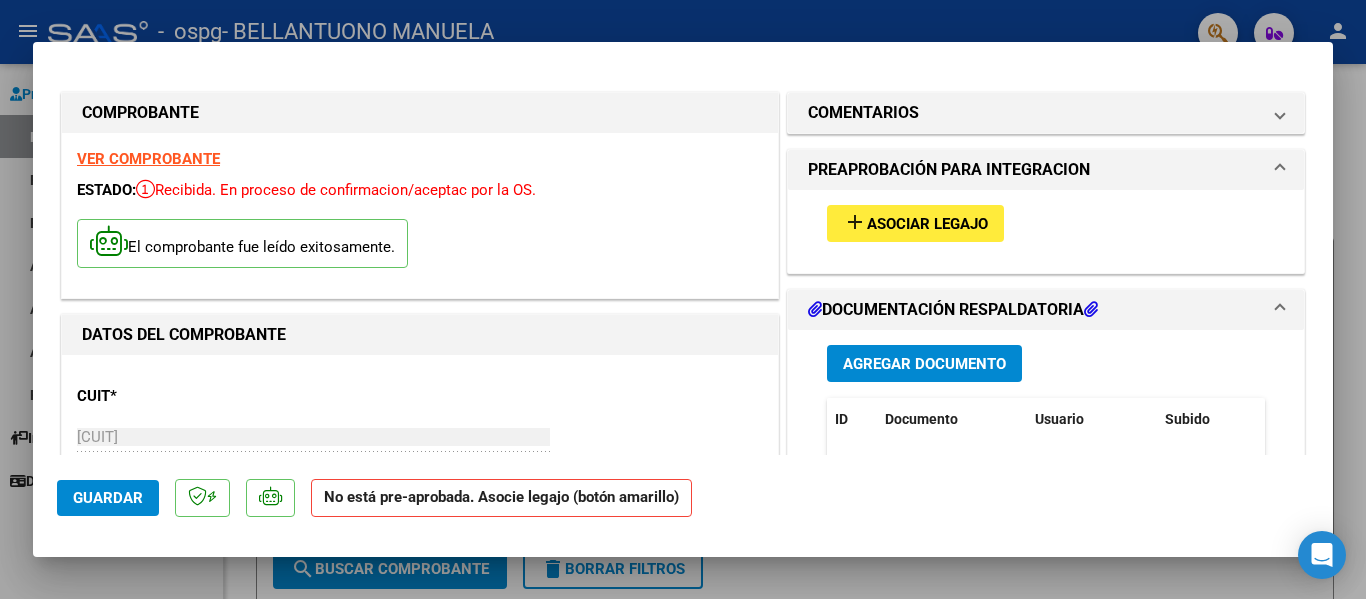 scroll, scrollTop: 364, scrollLeft: 0, axis: vertical 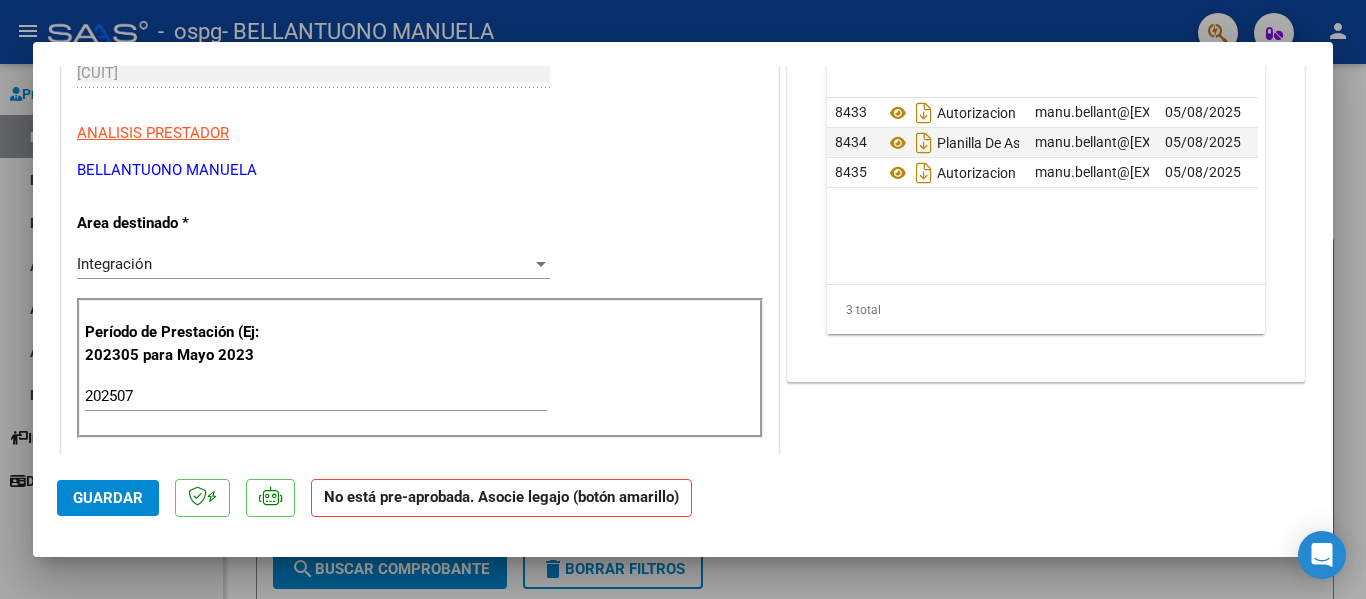 click on "Guardar" 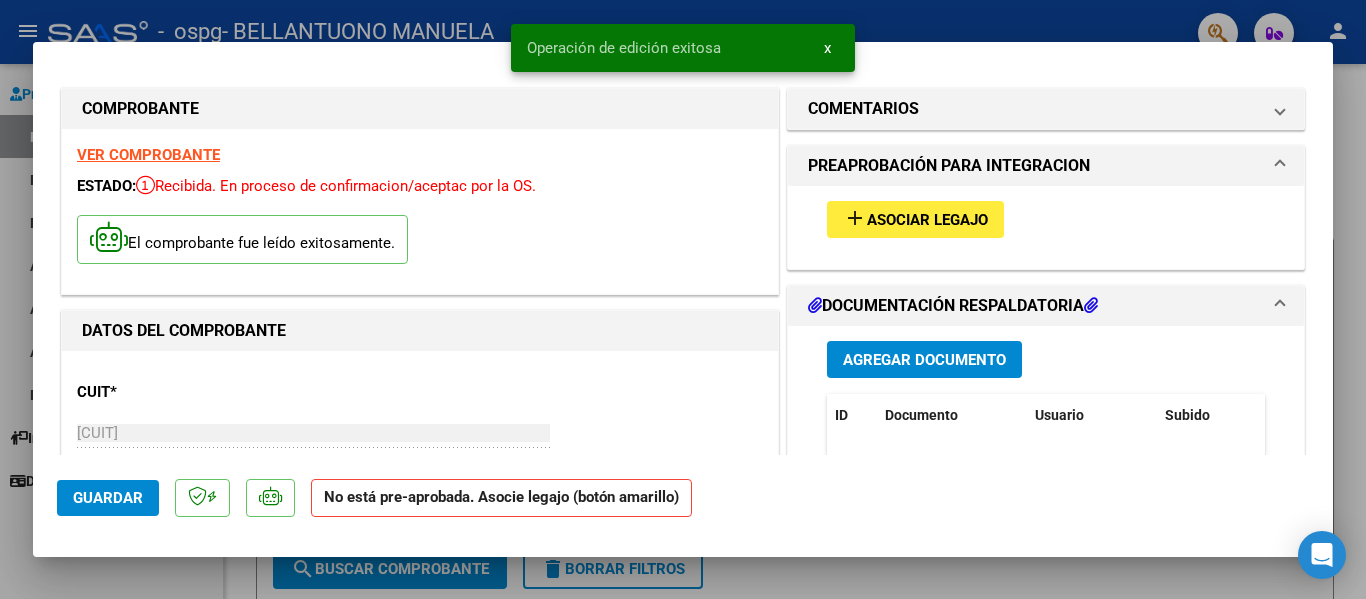 scroll, scrollTop: 0, scrollLeft: 0, axis: both 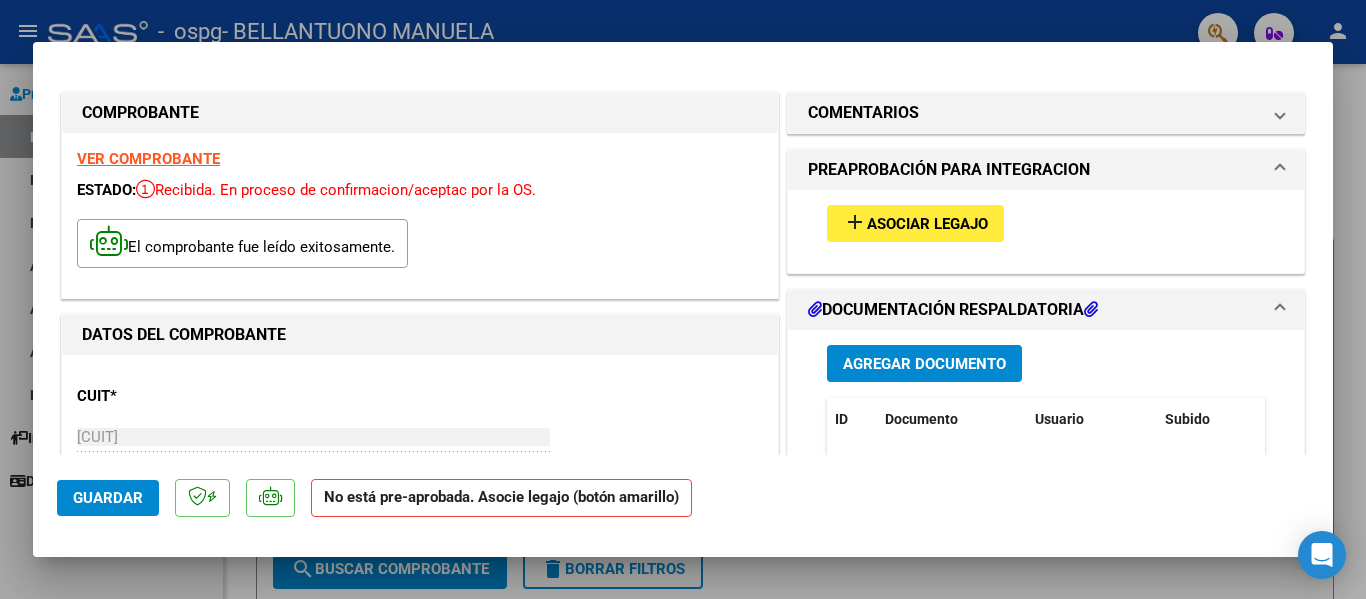 click at bounding box center (683, 299) 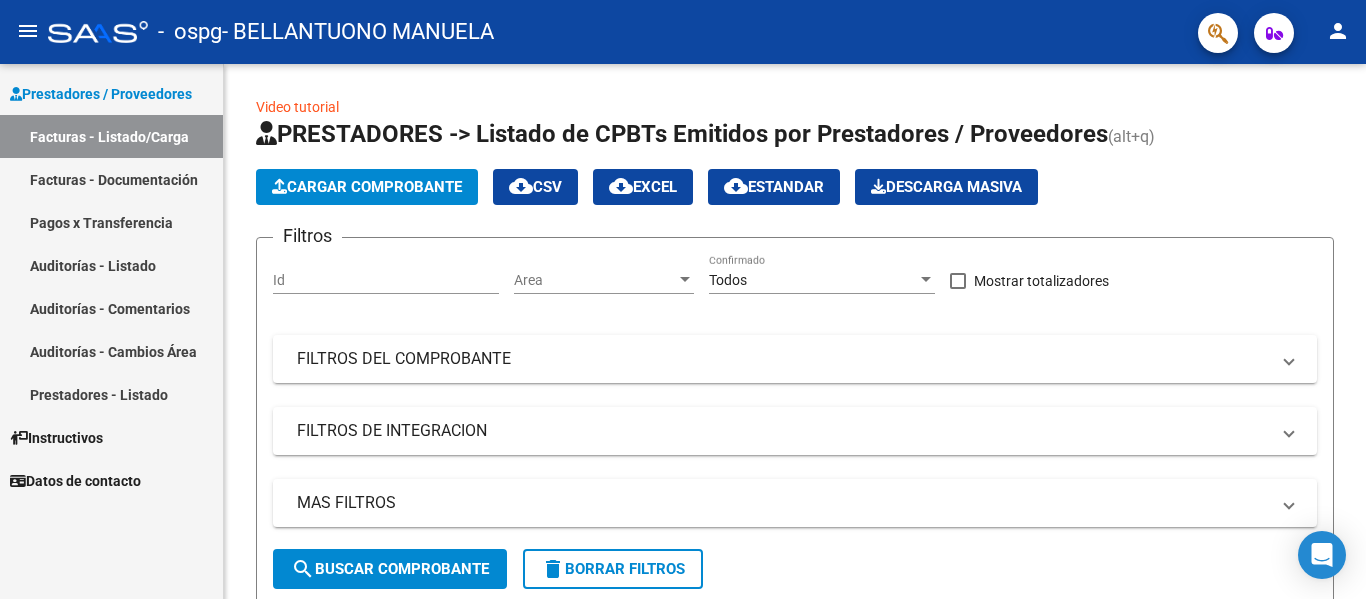 click on "Prestadores / Proveedores" at bounding box center (101, 94) 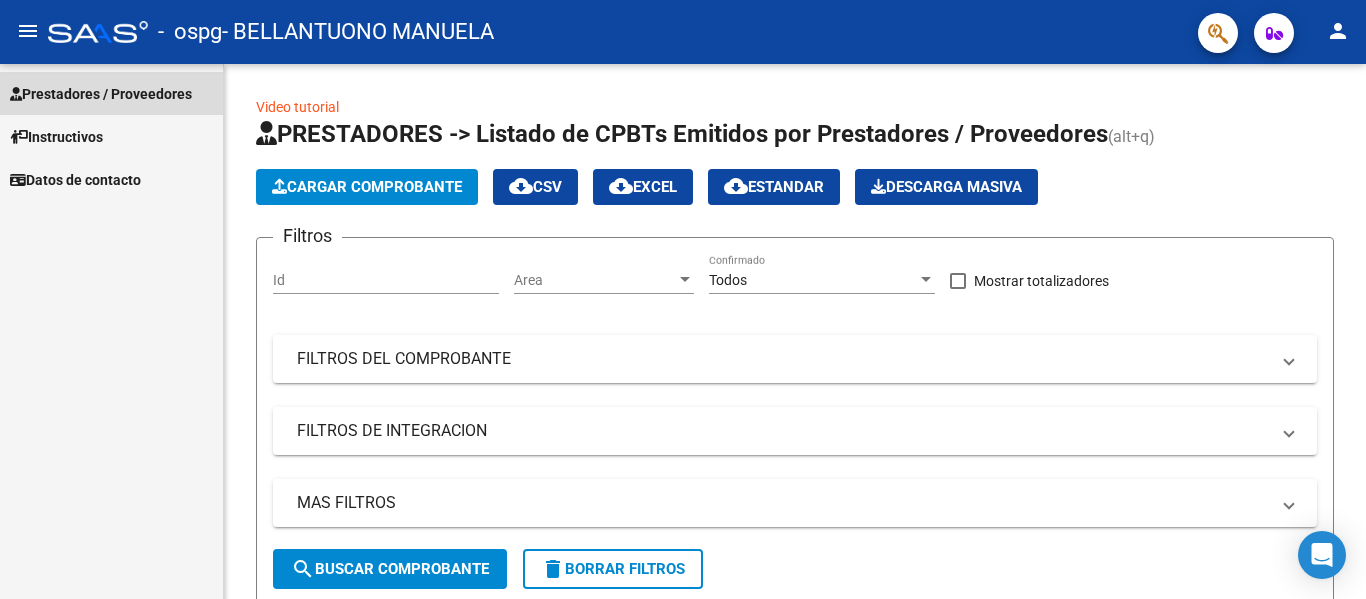 click on "Prestadores / Proveedores" at bounding box center (101, 94) 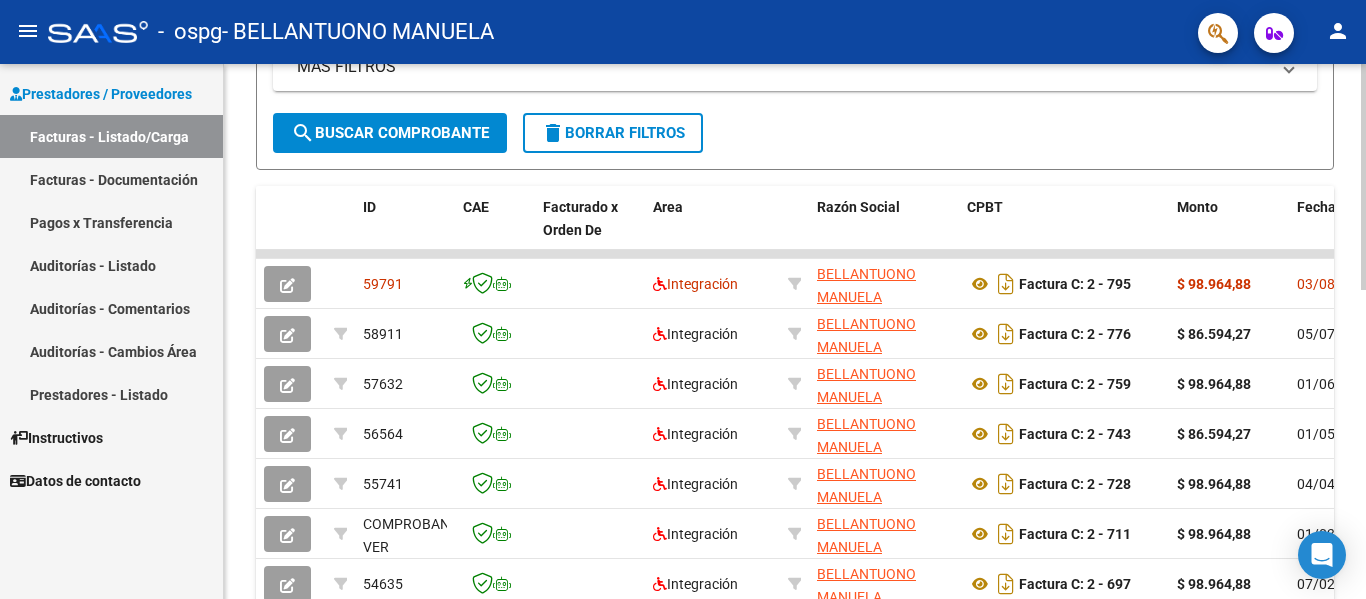 scroll, scrollTop: 448, scrollLeft: 0, axis: vertical 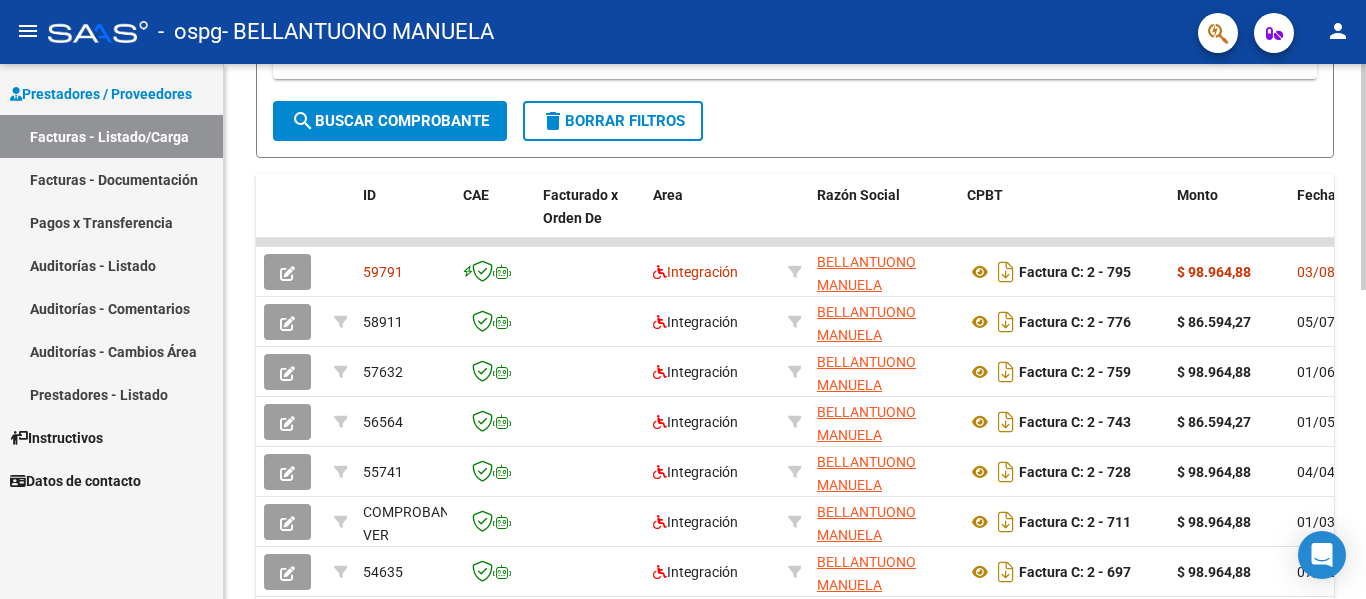 click on "Video tutorial   PRESTADORES -> Listado de CPBTs Emitidos por Prestadores / Proveedores (alt+q)   Cargar Comprobante
cloud_download  CSV  cloud_download  EXCEL  cloud_download  Estandar   Descarga Masiva
Filtros Id Area Area Todos Confirmado   Mostrar totalizadores   FILTROS DEL COMPROBANTE  Comprobante Tipo Comprobante Tipo Start date – End date Fec. Comprobante Desde / Hasta Días Emisión Desde(cant. días) Días Emisión Hasta(cant. días) CUIT / Razón Social Pto. Venta Nro. Comprobante Código SSS CAE Válido CAE Válido Todos Cargado Módulo Hosp. Todos Tiene facturacion Apócrifa Hospital Refes  FILTROS DE INTEGRACION  Período De Prestación Campos del Archivo de Rendición Devuelto x SSS (dr_envio) Todos Rendido x SSS (dr_envio) Tipo de Registro Tipo de Registro Período Presentación Período Presentación Campos del Legajo Asociado (preaprobación) Afiliado Legajo (cuil/nombre) Todos Solo facturas preaprobadas  MAS FILTROS  Todos Con Doc. Respaldatoria Todos Con Trazabilidad Todos – – 2" 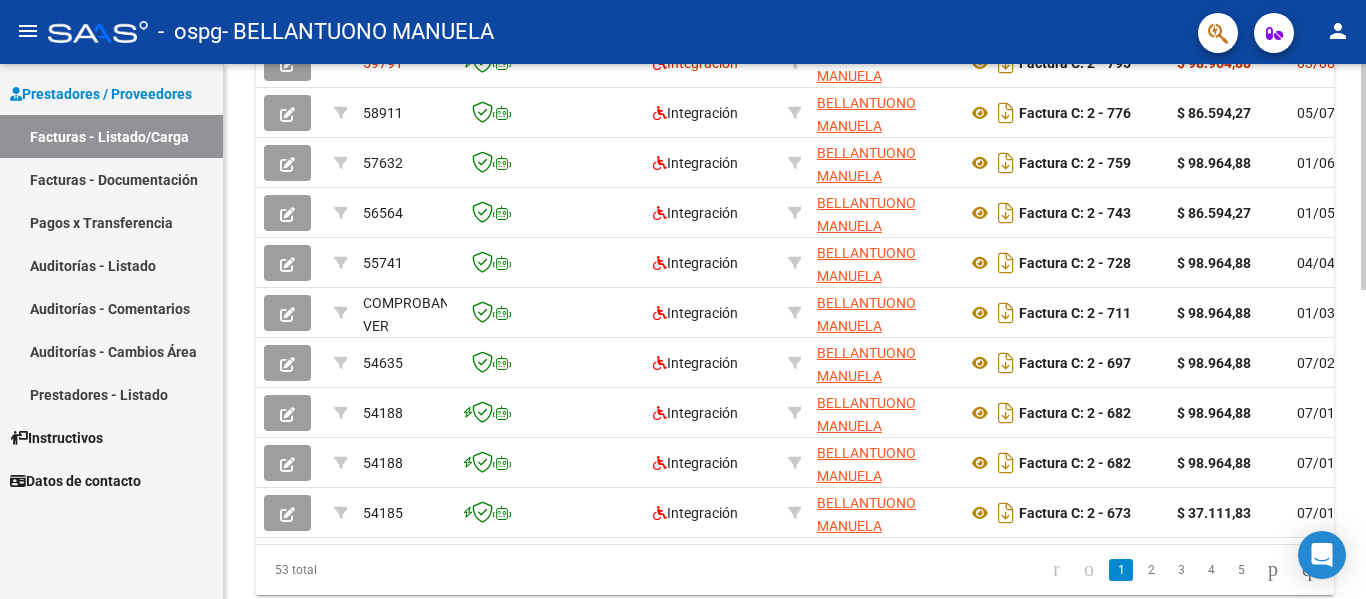 scroll, scrollTop: 704, scrollLeft: 0, axis: vertical 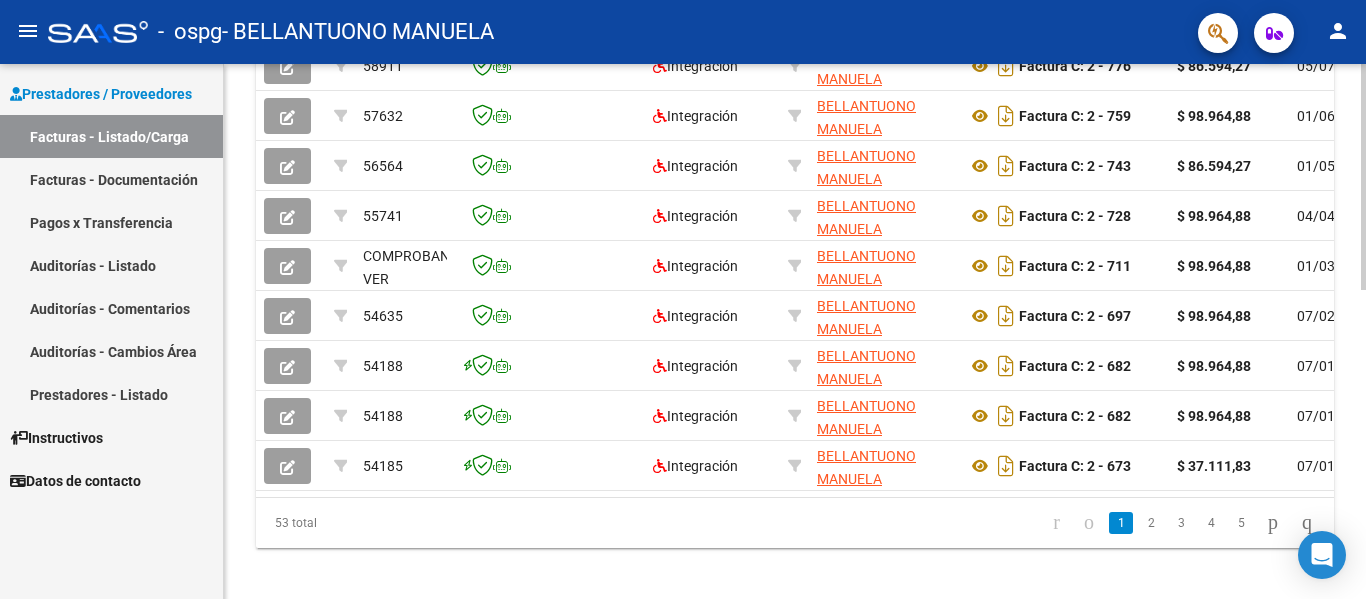 click on "Video tutorial   PRESTADORES -> Listado de CPBTs Emitidos por Prestadores / Proveedores (alt+q)   Cargar Comprobante
cloud_download  CSV  cloud_download  EXCEL  cloud_download  Estandar   Descarga Masiva
Filtros Id Area Area Todos Confirmado   Mostrar totalizadores   FILTROS DEL COMPROBANTE  Comprobante Tipo Comprobante Tipo Start date – End date Fec. Comprobante Desde / Hasta Días Emisión Desde(cant. días) Días Emisión Hasta(cant. días) CUIT / Razón Social Pto. Venta Nro. Comprobante Código SSS CAE Válido CAE Válido Todos Cargado Módulo Hosp. Todos Tiene facturacion Apócrifa Hospital Refes  FILTROS DE INTEGRACION  Período De Prestación Campos del Archivo de Rendición Devuelto x SSS (dr_envio) Todos Rendido x SSS (dr_envio) Tipo de Registro Tipo de Registro Período Presentación Período Presentación Campos del Legajo Asociado (preaprobación) Afiliado Legajo (cuil/nombre) Todos Solo facturas preaprobadas  MAS FILTROS  Todos Con Doc. Respaldatoria Todos Con Trazabilidad Todos – – 2" 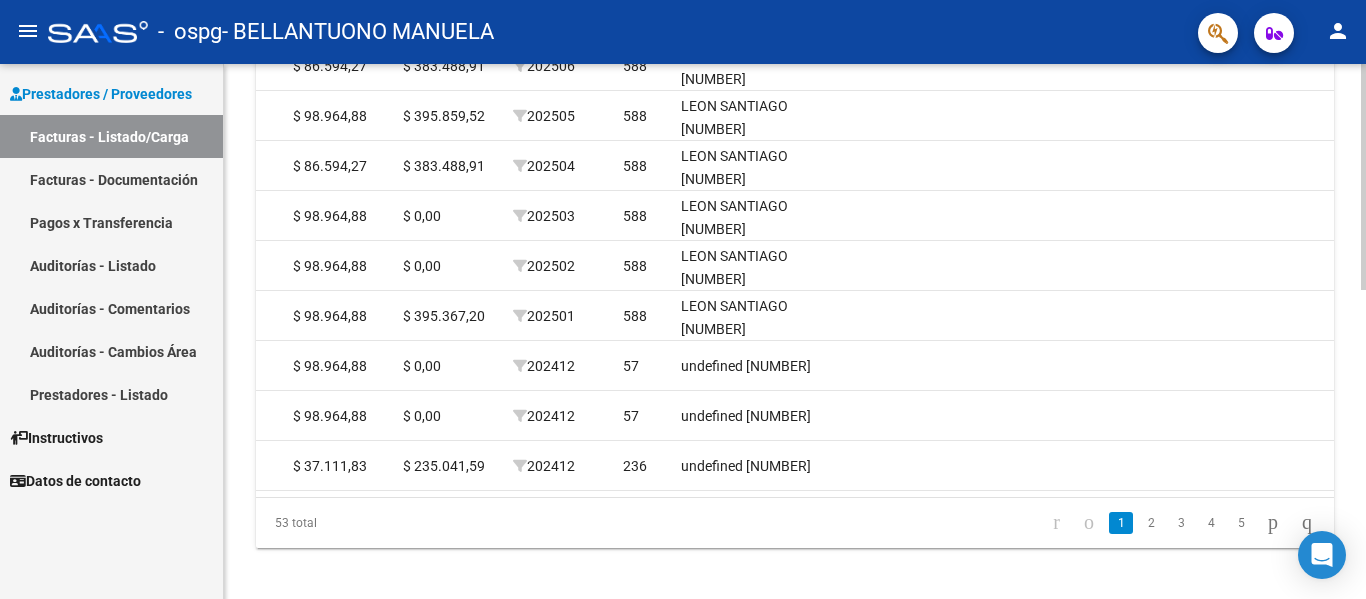 scroll, scrollTop: 0, scrollLeft: 2285, axis: horizontal 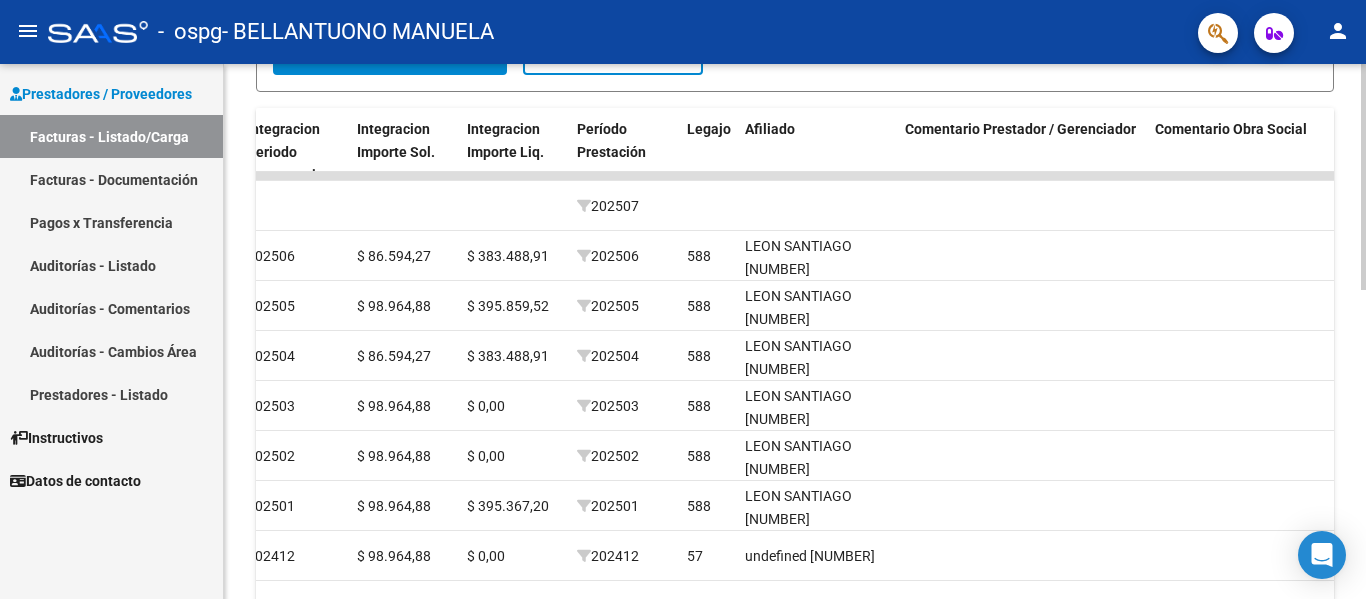 click on "Video tutorial   PRESTADORES -> Listado de CPBTs Emitidos por Prestadores / Proveedores (alt+q)   Cargar Comprobante
cloud_download  CSV  cloud_download  EXCEL  cloud_download  Estandar   Descarga Masiva
Filtros Id Area Area Todos Confirmado   Mostrar totalizadores   FILTROS DEL COMPROBANTE  Comprobante Tipo Comprobante Tipo Start date – End date Fec. Comprobante Desde / Hasta Días Emisión Desde(cant. días) Días Emisión Hasta(cant. días) CUIT / Razón Social Pto. Venta Nro. Comprobante Código SSS CAE Válido CAE Válido Todos Cargado Módulo Hosp. Todos Tiene facturacion Apócrifa Hospital Refes  FILTROS DE INTEGRACION  Período De Prestación Campos del Archivo de Rendición Devuelto x SSS (dr_envio) Todos Rendido x SSS (dr_envio) Tipo de Registro Tipo de Registro Período Presentación Período Presentación Campos del Legajo Asociado (preaprobación) Afiliado Legajo (cuil/nombre) Todos Solo facturas preaprobadas  MAS FILTROS  Todos Con Doc. Respaldatoria Todos Con Trazabilidad Todos – – 2" 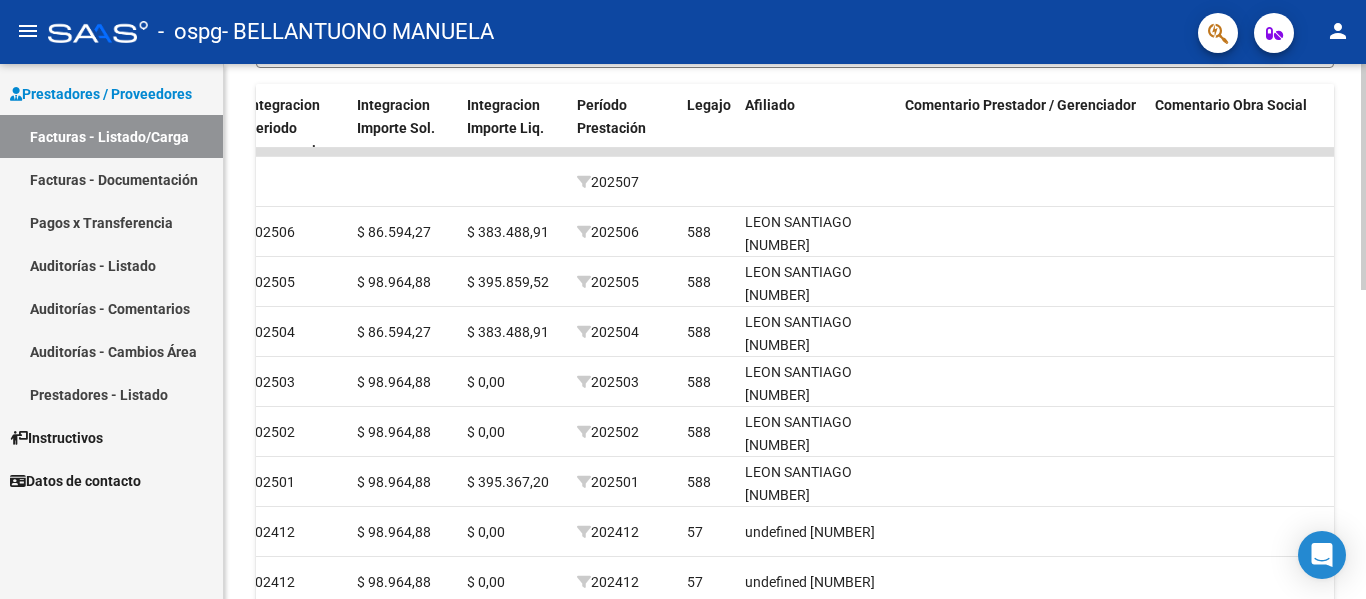 scroll, scrollTop: 540, scrollLeft: 0, axis: vertical 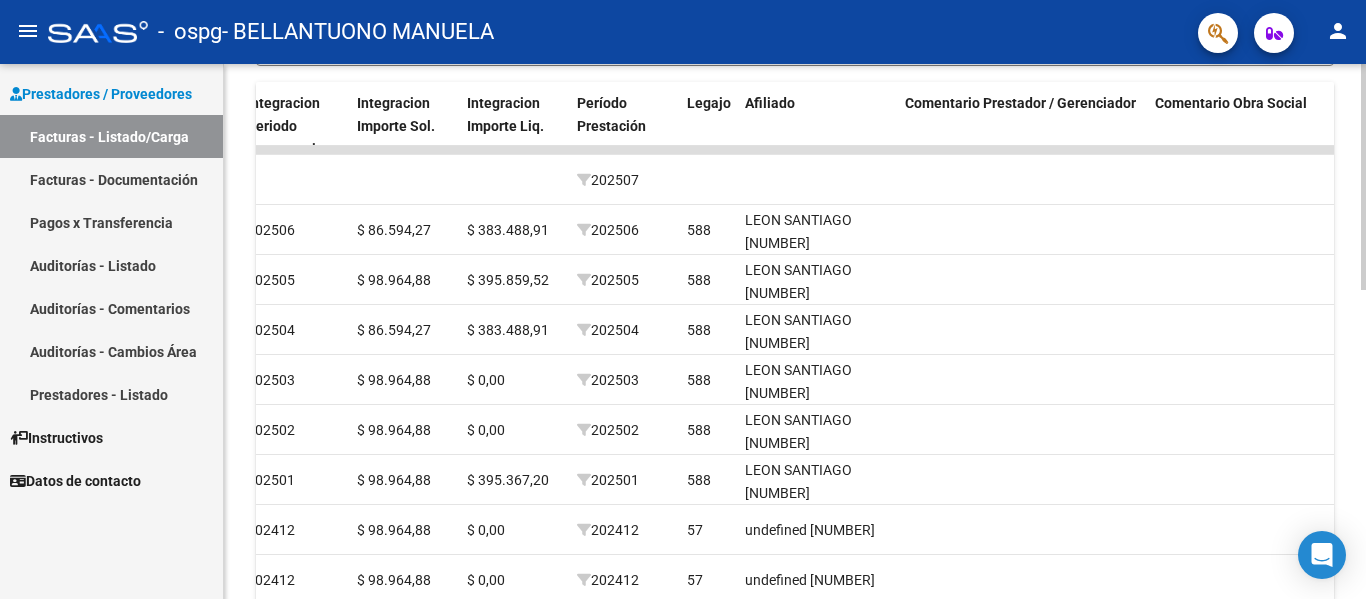 click 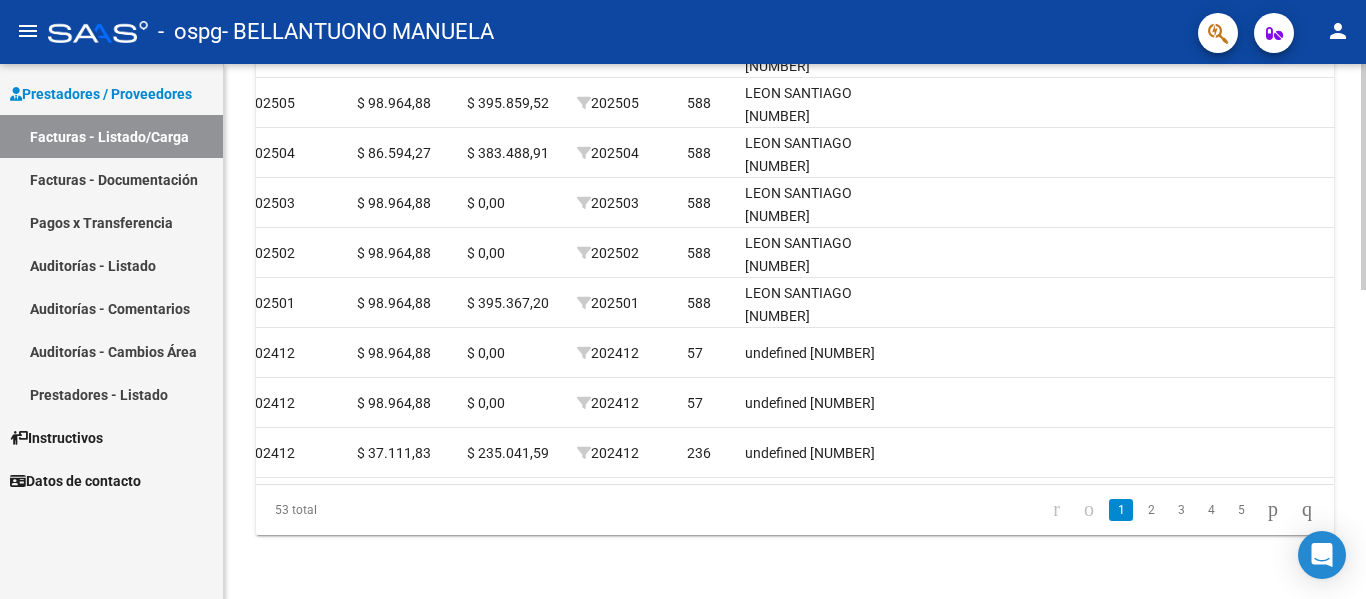 click 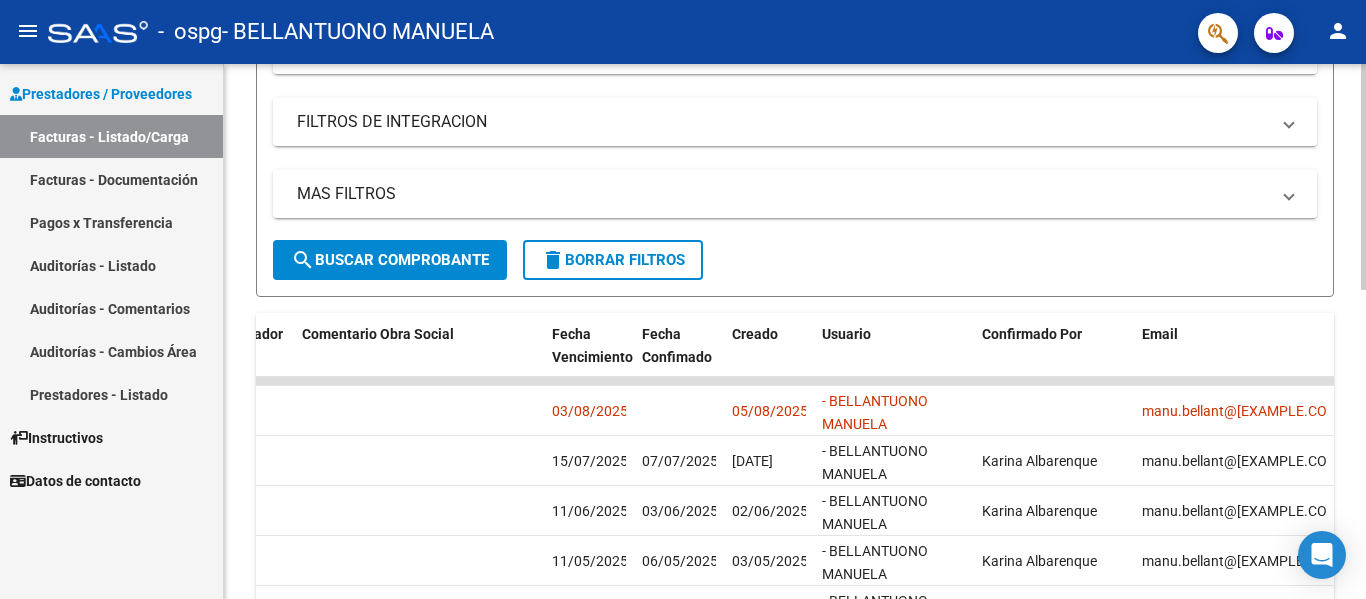 scroll, scrollTop: 302, scrollLeft: 0, axis: vertical 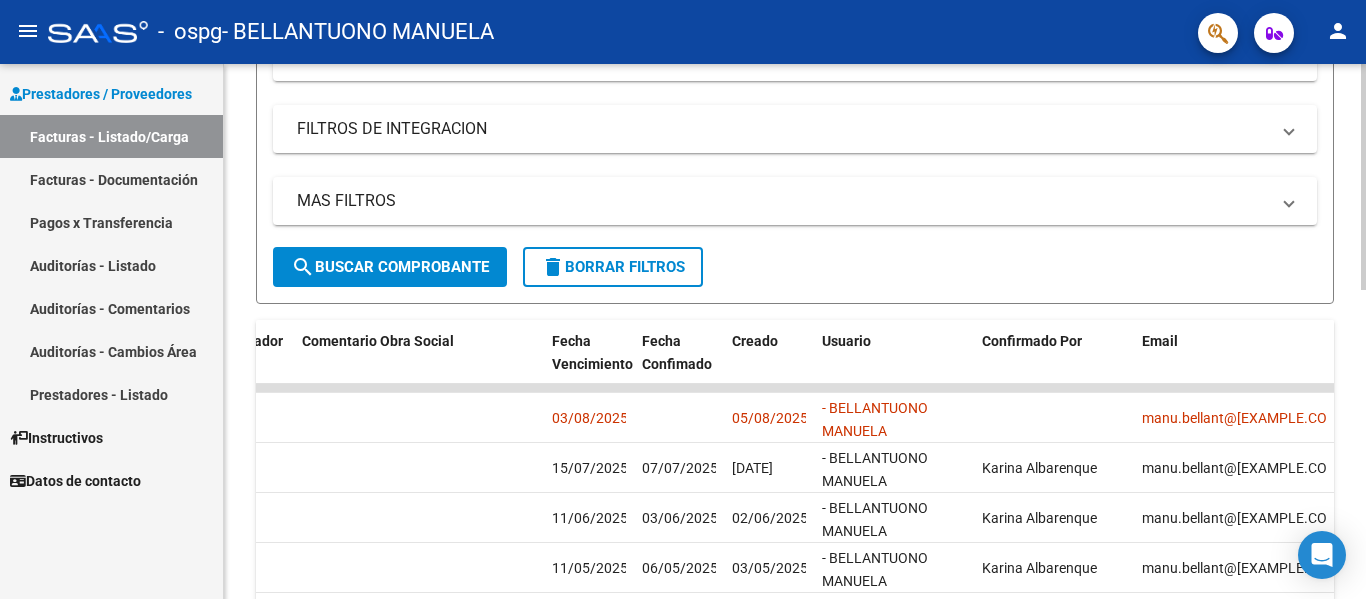 click on "Video tutorial   PRESTADORES -> Listado de CPBTs Emitidos por Prestadores / Proveedores (alt+q)   Cargar Comprobante
cloud_download  CSV  cloud_download  EXCEL  cloud_download  Estandar   Descarga Masiva
Filtros Id Area Area Todos Confirmado   Mostrar totalizadores   FILTROS DEL COMPROBANTE  Comprobante Tipo Comprobante Tipo Start date – End date Fec. Comprobante Desde / Hasta Días Emisión Desde(cant. días) Días Emisión Hasta(cant. días) CUIT / Razón Social Pto. Venta Nro. Comprobante Código SSS CAE Válido CAE Válido Todos Cargado Módulo Hosp. Todos Tiene facturacion Apócrifa Hospital Refes  FILTROS DE INTEGRACION  Período De Prestación Campos del Archivo de Rendición Devuelto x SSS (dr_envio) Todos Rendido x SSS (dr_envio) Tipo de Registro Tipo de Registro Período Presentación Período Presentación Campos del Legajo Asociado (preaprobación) Afiliado Legajo (cuil/nombre) Todos Solo facturas preaprobadas  MAS FILTROS  Todos Con Doc. Respaldatoria Todos Con Trazabilidad Todos – – 2" 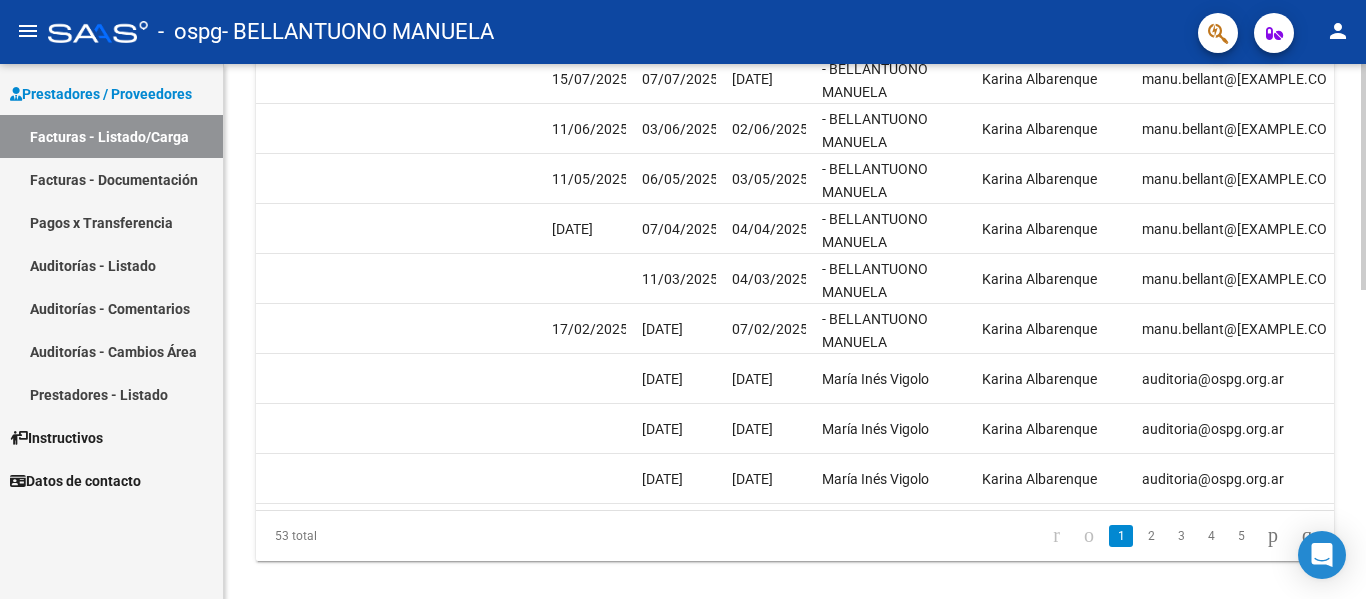 scroll, scrollTop: 733, scrollLeft: 0, axis: vertical 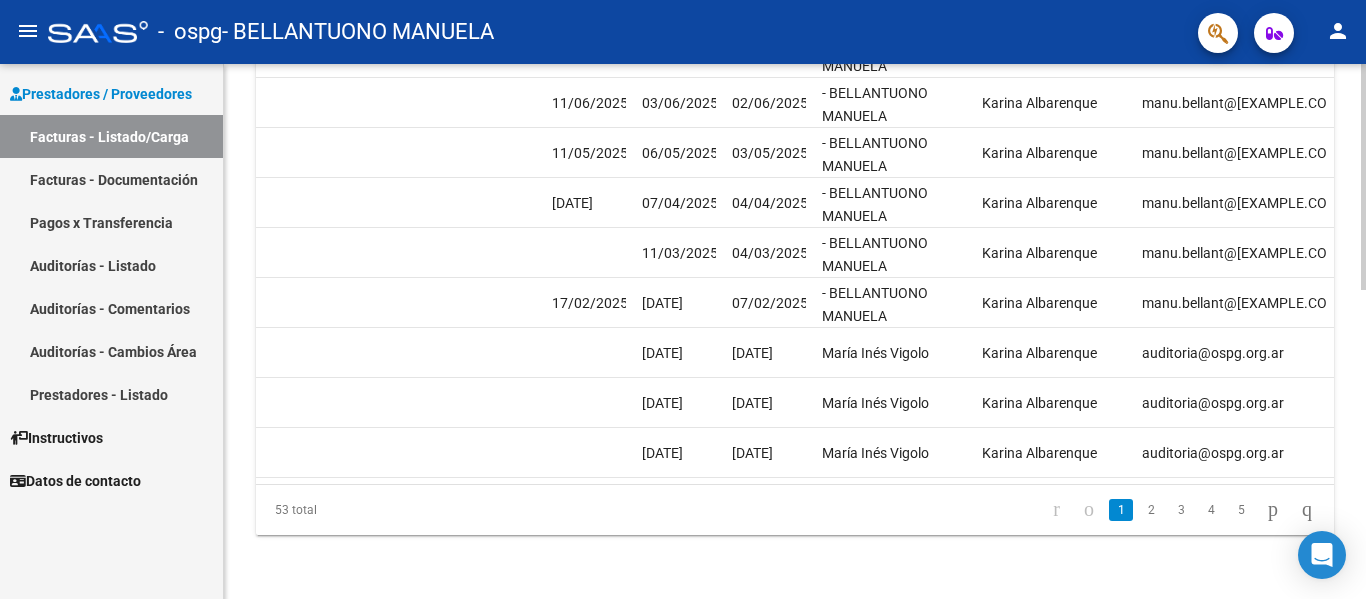 click on "Video tutorial   PRESTADORES -> Listado de CPBTs Emitidos por Prestadores / Proveedores (alt+q)   Cargar Comprobante
cloud_download  CSV  cloud_download  EXCEL  cloud_download  Estandar   Descarga Masiva
Filtros Id Area Area Todos Confirmado   Mostrar totalizadores   FILTROS DEL COMPROBANTE  Comprobante Tipo Comprobante Tipo Start date – End date Fec. Comprobante Desde / Hasta Días Emisión Desde(cant. días) Días Emisión Hasta(cant. días) CUIT / Razón Social Pto. Venta Nro. Comprobante Código SSS CAE Válido CAE Válido Todos Cargado Módulo Hosp. Todos Tiene facturacion Apócrifa Hospital Refes  FILTROS DE INTEGRACION  Período De Prestación Campos del Archivo de Rendición Devuelto x SSS (dr_envio) Todos Rendido x SSS (dr_envio) Tipo de Registro Tipo de Registro Período Presentación Período Presentación Campos del Legajo Asociado (preaprobación) Afiliado Legajo (cuil/nombre) Todos Solo facturas preaprobadas  MAS FILTROS  Todos Con Doc. Respaldatoria Todos Con Trazabilidad Todos – – 2" 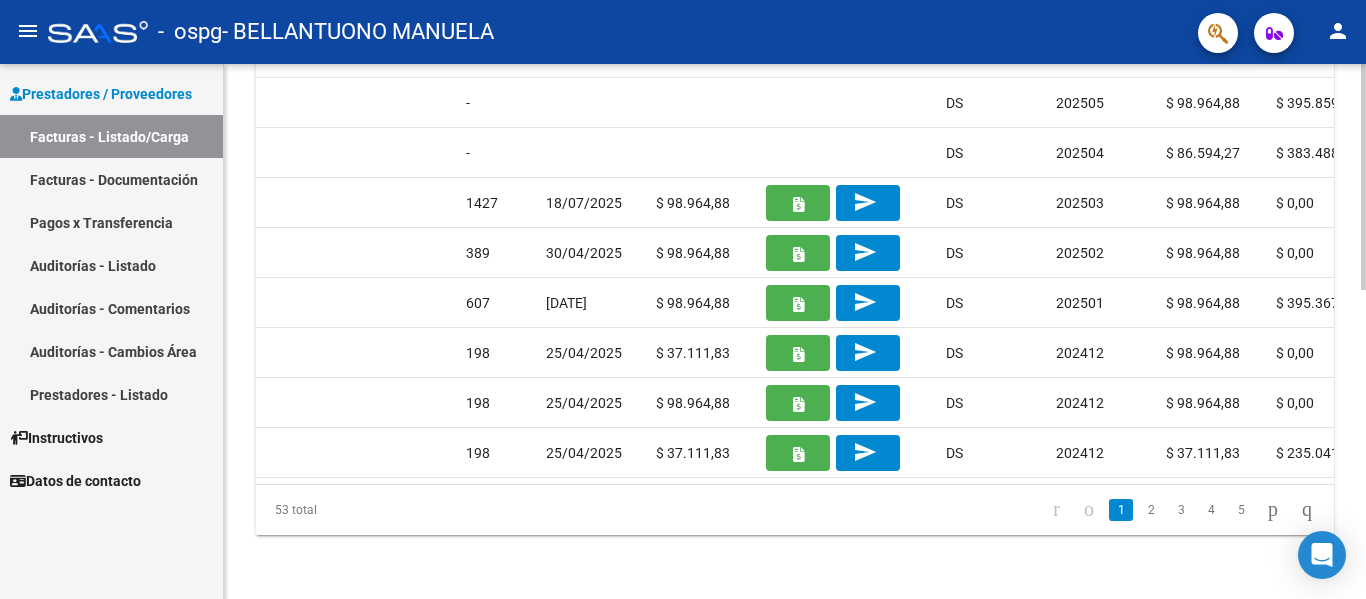 scroll, scrollTop: 0, scrollLeft: 1290, axis: horizontal 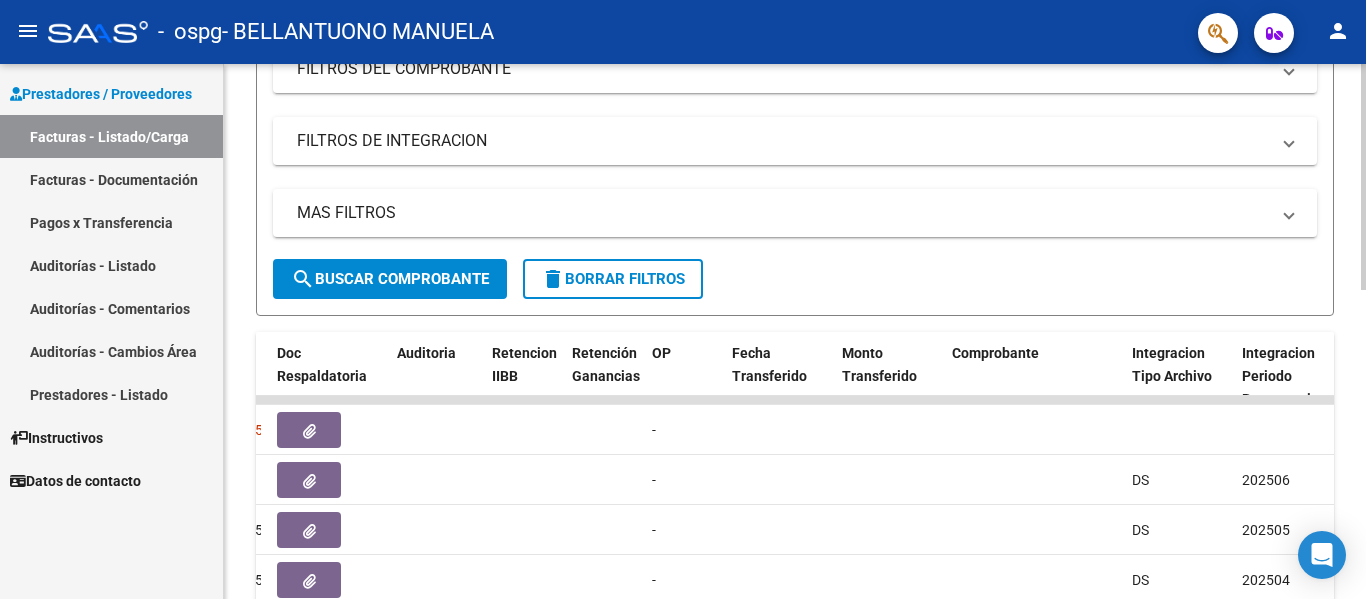 click on "Video tutorial   PRESTADORES -> Listado de CPBTs Emitidos por Prestadores / Proveedores (alt+q)   Cargar Comprobante
cloud_download  CSV  cloud_download  EXCEL  cloud_download  Estandar   Descarga Masiva
Filtros Id Area Area Todos Confirmado   Mostrar totalizadores   FILTROS DEL COMPROBANTE  Comprobante Tipo Comprobante Tipo Start date – End date Fec. Comprobante Desde / Hasta Días Emisión Desde(cant. días) Días Emisión Hasta(cant. días) CUIT / Razón Social Pto. Venta Nro. Comprobante Código SSS CAE Válido CAE Válido Todos Cargado Módulo Hosp. Todos Tiene facturacion Apócrifa Hospital Refes  FILTROS DE INTEGRACION  Período De Prestación Campos del Archivo de Rendición Devuelto x SSS (dr_envio) Todos Rendido x SSS (dr_envio) Tipo de Registro Tipo de Registro Período Presentación Período Presentación Campos del Legajo Asociado (preaprobación) Afiliado Legajo (cuil/nombre) Todos Solo facturas preaprobadas  MAS FILTROS  Todos Con Doc. Respaldatoria Todos Con Trazabilidad Todos – – 2" 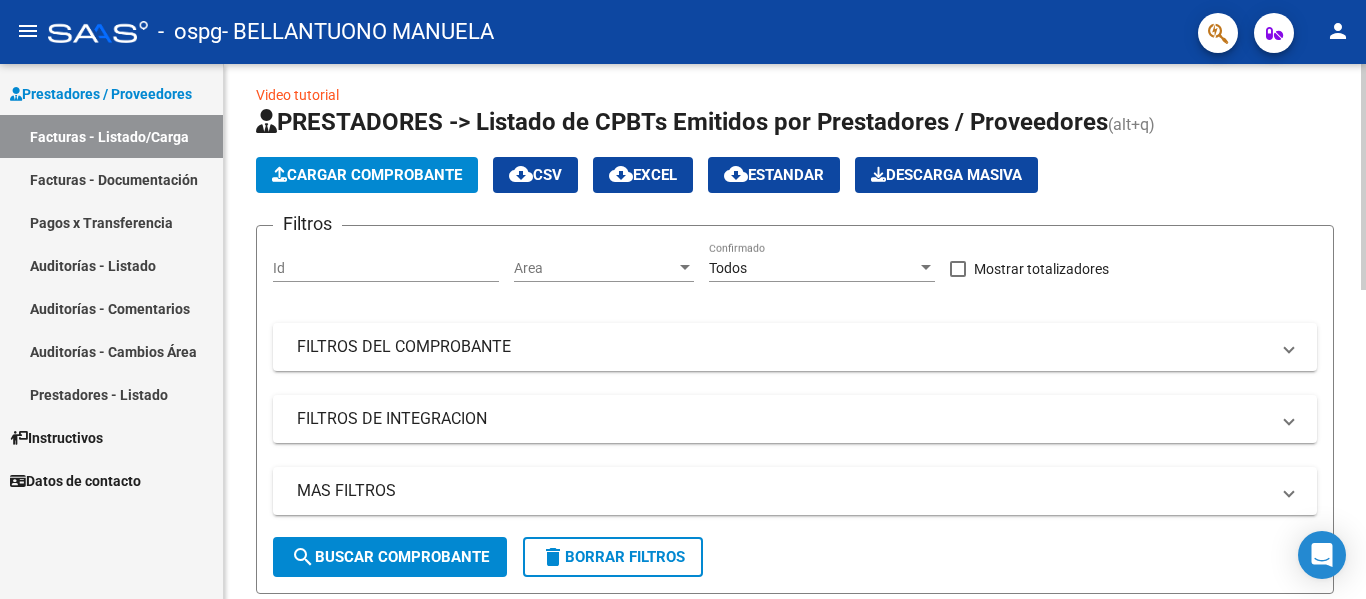 scroll, scrollTop: 0, scrollLeft: 0, axis: both 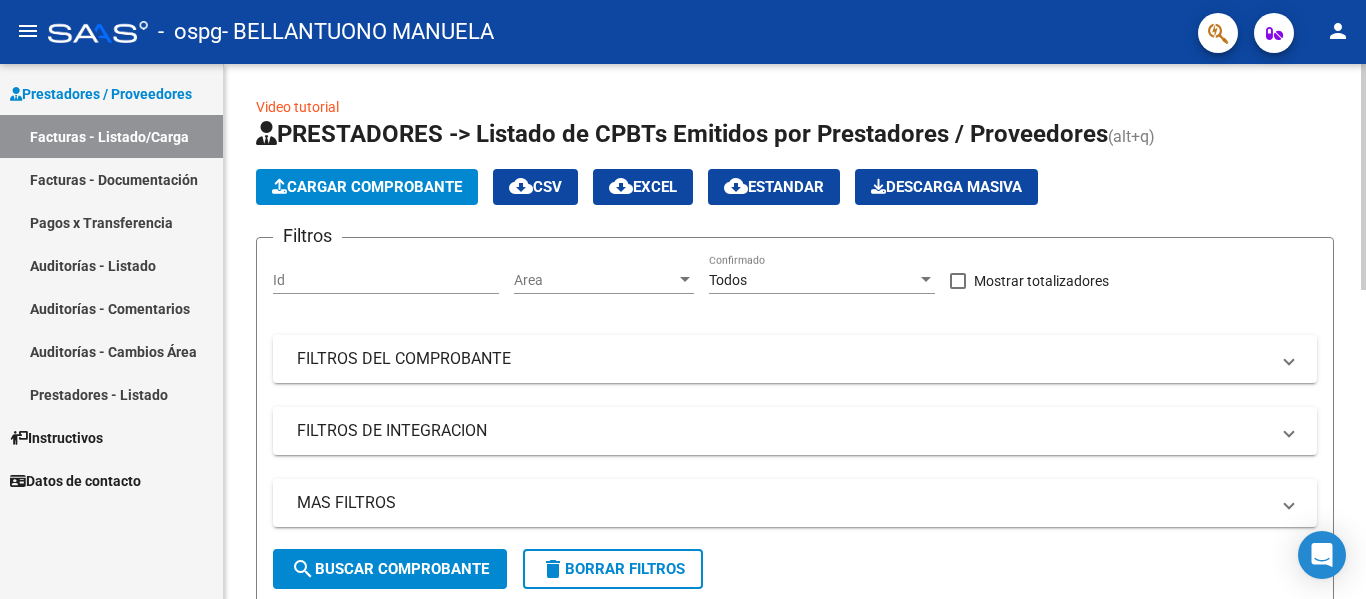 click on "Video tutorial   PRESTADORES -> Listado de CPBTs Emitidos por Prestadores / Proveedores (alt+q)   Cargar Comprobante
cloud_download  CSV  cloud_download  EXCEL  cloud_download  Estandar   Descarga Masiva
Filtros Id Area Area Todos Confirmado   Mostrar totalizadores   FILTROS DEL COMPROBANTE  Comprobante Tipo Comprobante Tipo Start date – End date Fec. Comprobante Desde / Hasta Días Emisión Desde(cant. días) Días Emisión Hasta(cant. días) CUIT / Razón Social Pto. Venta Nro. Comprobante Código SSS CAE Válido CAE Válido Todos Cargado Módulo Hosp. Todos Tiene facturacion Apócrifa Hospital Refes  FILTROS DE INTEGRACION  Período De Prestación Campos del Archivo de Rendición Devuelto x SSS (dr_envio) Todos Rendido x SSS (dr_envio) Tipo de Registro Tipo de Registro Período Presentación Período Presentación Campos del Legajo Asociado (preaprobación) Afiliado Legajo (cuil/nombre) Todos Solo facturas preaprobadas  MAS FILTROS  Todos Con Doc. Respaldatoria Todos Con Trazabilidad Todos – – 2" 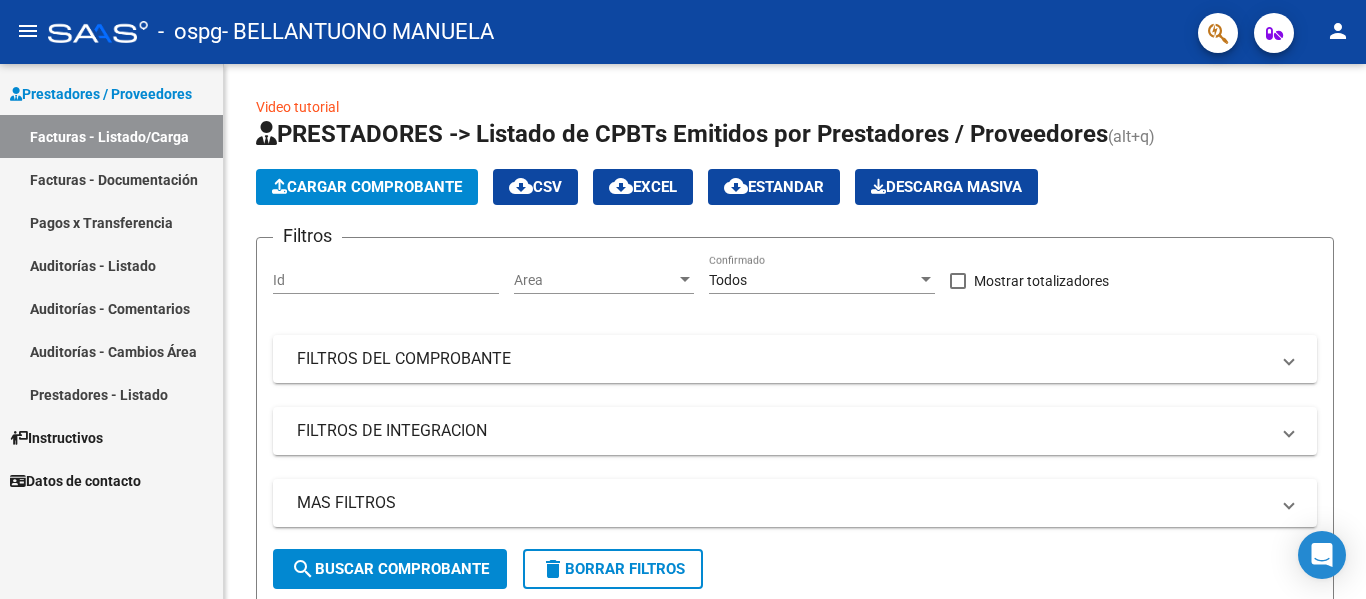 click on "Facturas - Listado/Carga" at bounding box center (111, 136) 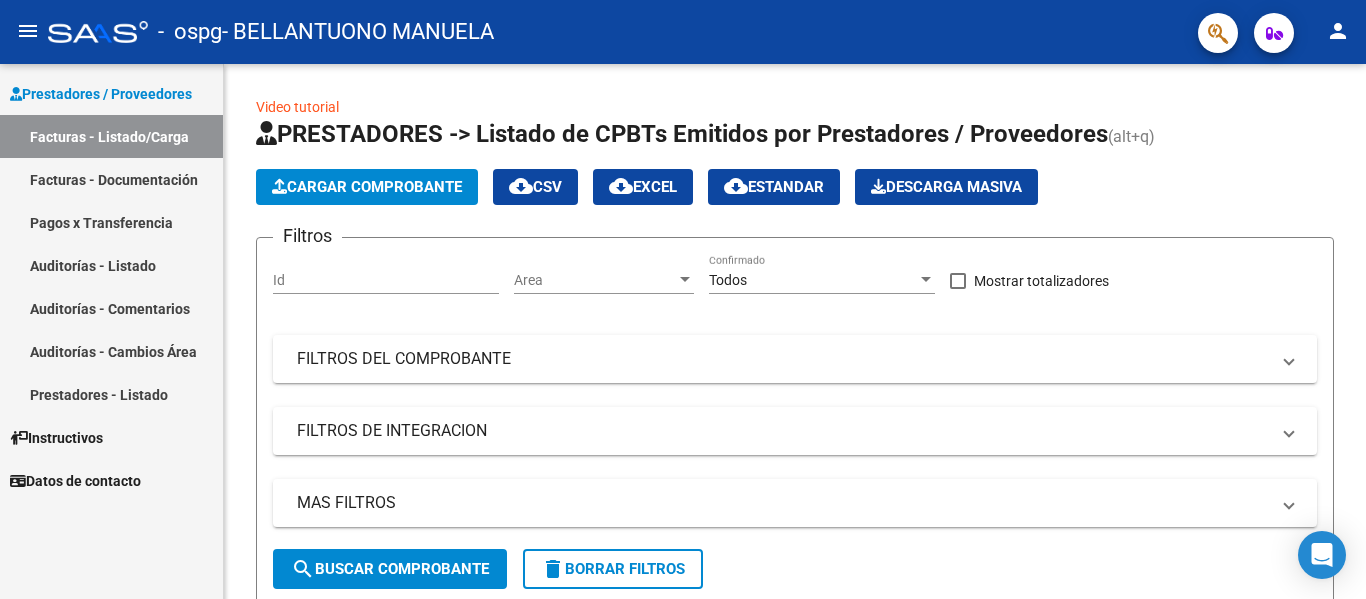 click on "Prestadores / Proveedores" at bounding box center [101, 94] 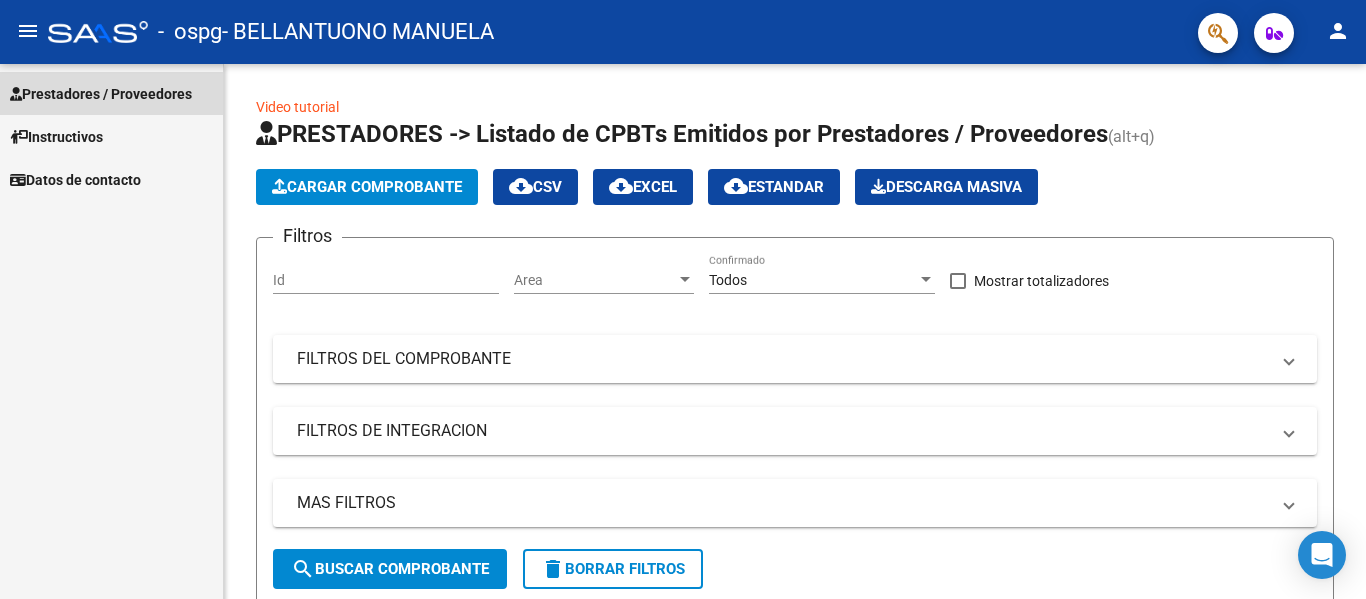 click on "Prestadores / Proveedores" at bounding box center (101, 94) 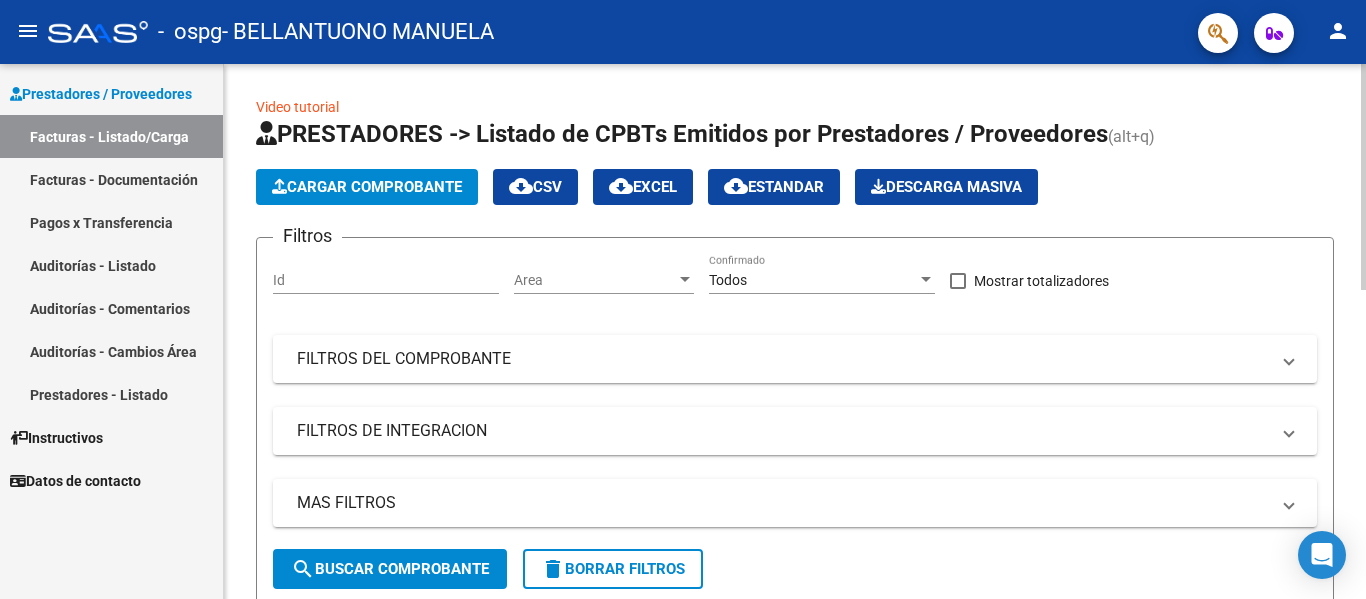 click on "Video tutorial   PRESTADORES -> Listado de CPBTs Emitidos por Prestadores / Proveedores (alt+q)   Cargar Comprobante
cloud_download  CSV  cloud_download  EXCEL  cloud_download  Estandar   Descarga Masiva
Filtros Id Area Area Todos Confirmado   Mostrar totalizadores   FILTROS DEL COMPROBANTE  Comprobante Tipo Comprobante Tipo Start date – End date Fec. Comprobante Desde / Hasta Días Emisión Desde(cant. días) Días Emisión Hasta(cant. días) CUIT / Razón Social Pto. Venta Nro. Comprobante Código SSS CAE Válido CAE Válido Todos Cargado Módulo Hosp. Todos Tiene facturacion Apócrifa Hospital Refes  FILTROS DE INTEGRACION  Período De Prestación Campos del Archivo de Rendición Devuelto x SSS (dr_envio) Todos Rendido x SSS (dr_envio) Tipo de Registro Tipo de Registro Período Presentación Período Presentación Campos del Legajo Asociado (preaprobación) Afiliado Legajo (cuil/nombre) Todos Solo facturas preaprobadas  MAS FILTROS  Todos Con Doc. Respaldatoria Todos Con Trazabilidad Todos – – 2" 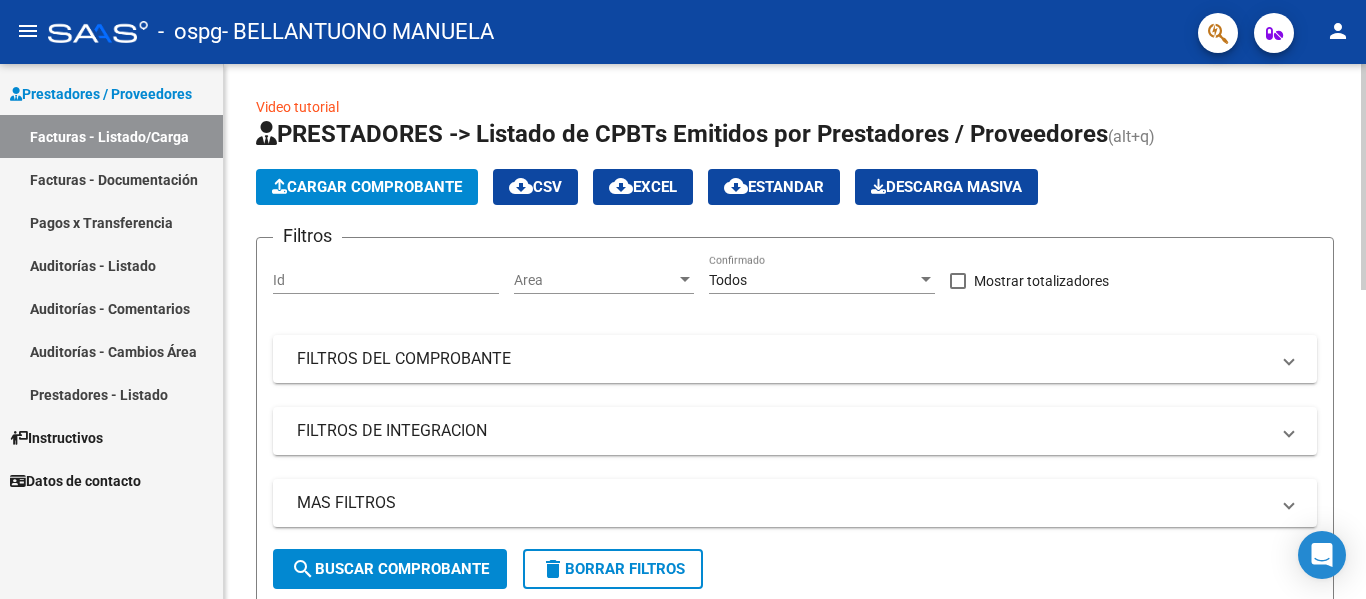 click on "search  Buscar Comprobante" 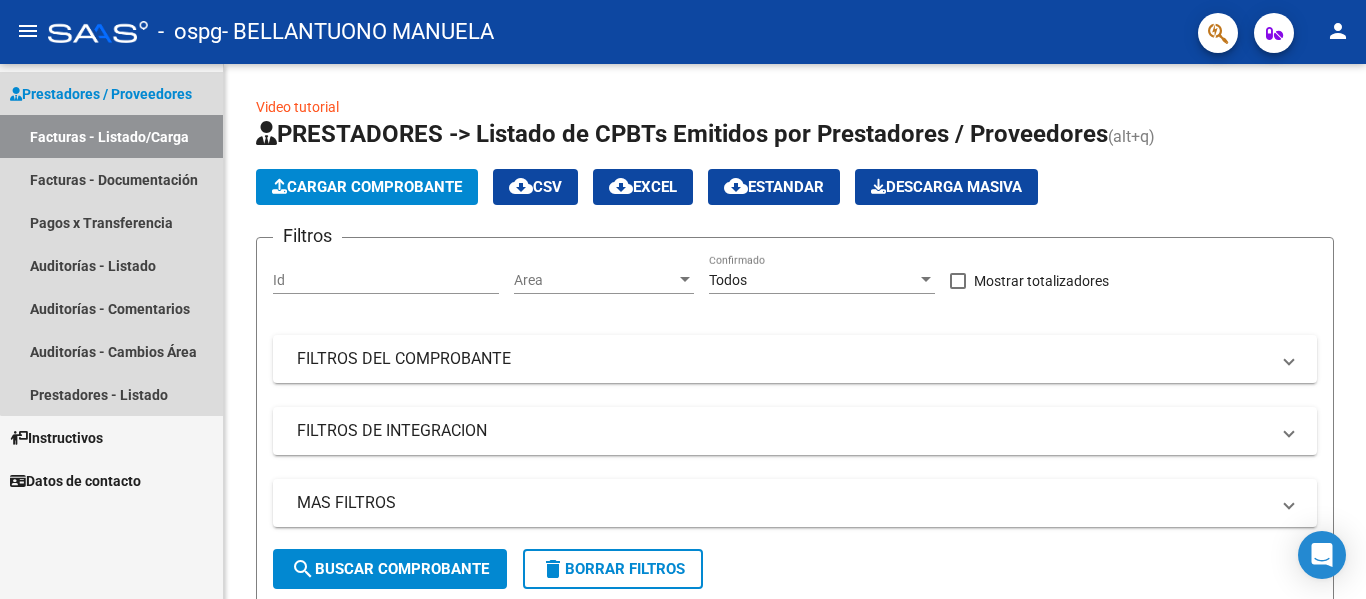 click on "Prestadores / Proveedores" at bounding box center (101, 94) 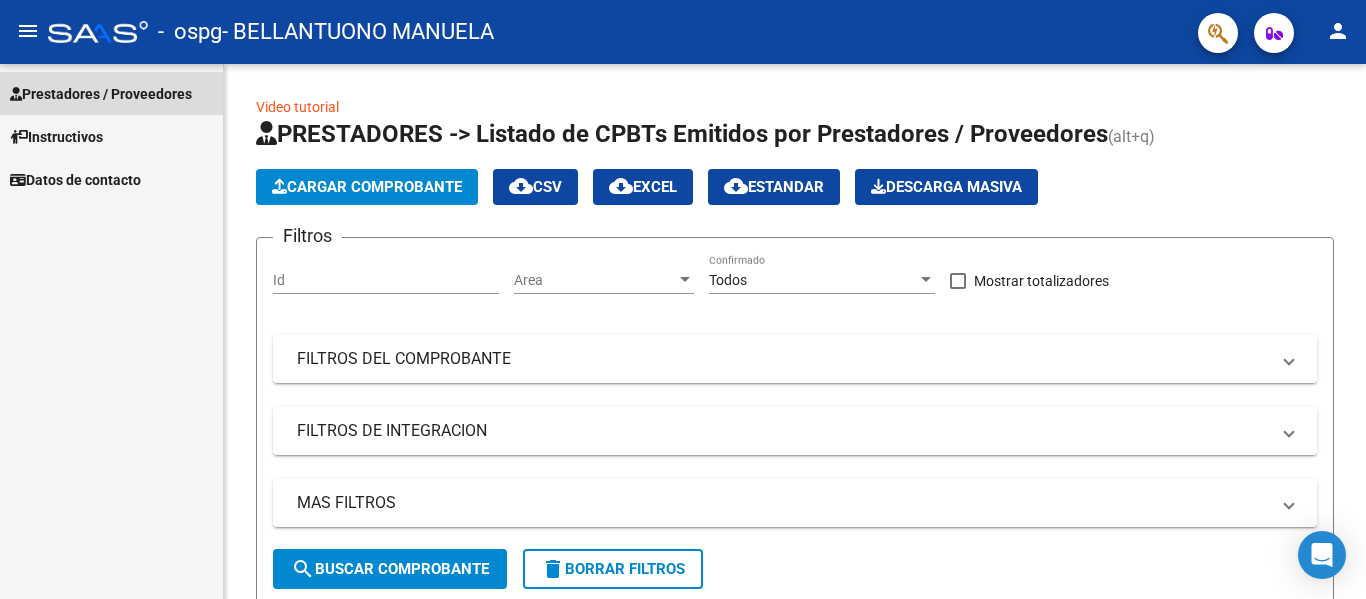 click on "Prestadores / Proveedores" at bounding box center (101, 94) 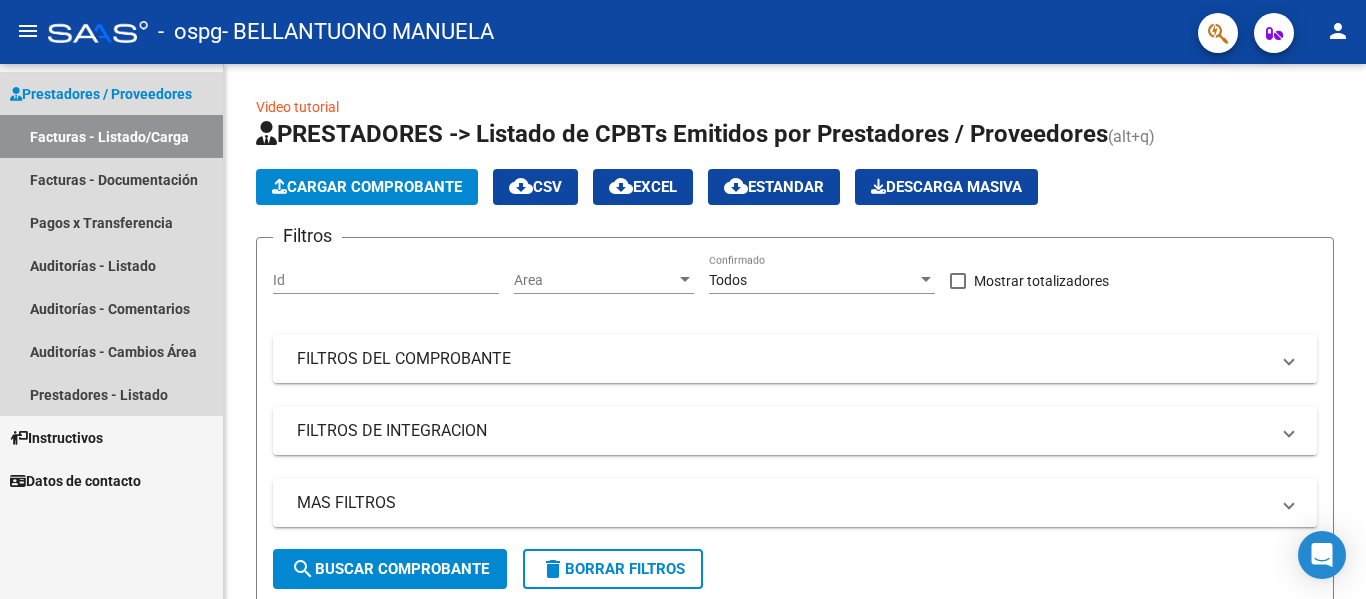 click on "Facturas - Listado/Carga" at bounding box center [111, 136] 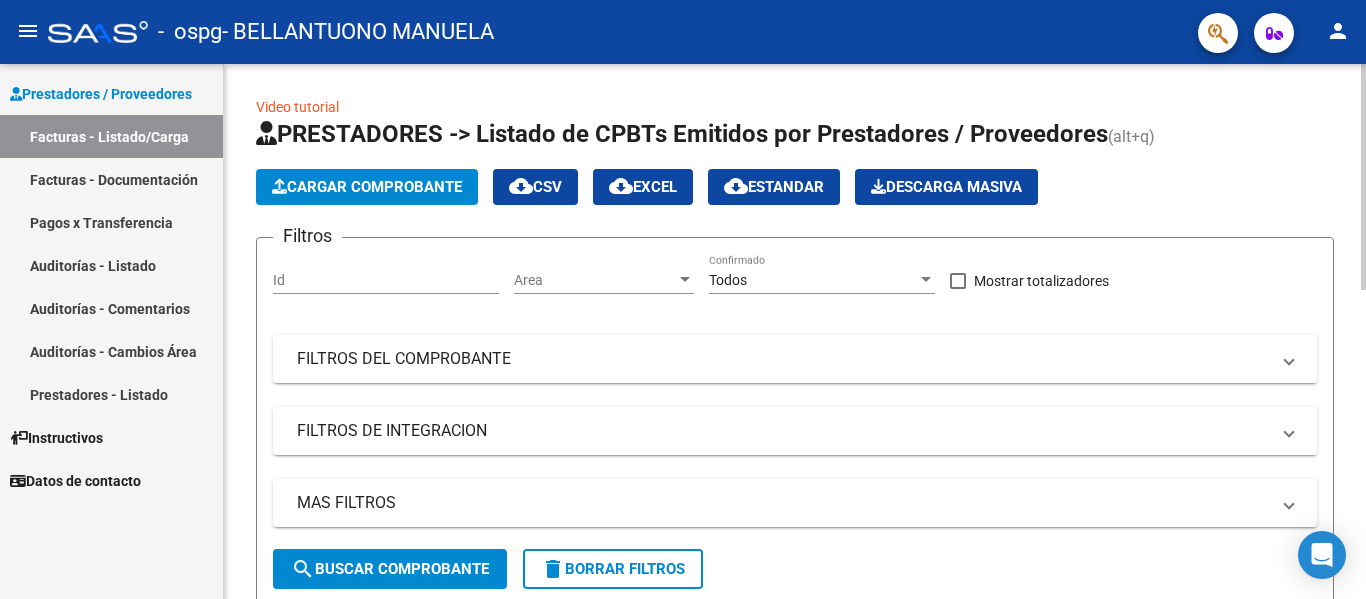 click on "Video tutorial   PRESTADORES -> Listado de CPBTs Emitidos por Prestadores / Proveedores (alt+q)   Cargar Comprobante
cloud_download  CSV  cloud_download  EXCEL  cloud_download  Estandar   Descarga Masiva
Filtros Id Area Area Todos Confirmado   Mostrar totalizadores   FILTROS DEL COMPROBANTE  Comprobante Tipo Comprobante Tipo Start date – End date Fec. Comprobante Desde / Hasta Días Emisión Desde(cant. días) Días Emisión Hasta(cant. días) CUIT / Razón Social Pto. Venta Nro. Comprobante Código SSS CAE Válido CAE Válido Todos Cargado Módulo Hosp. Todos Tiene facturacion Apócrifa Hospital Refes  FILTROS DE INTEGRACION  Período De Prestación Campos del Archivo de Rendición Devuelto x SSS (dr_envio) Todos Rendido x SSS (dr_envio) Tipo de Registro Tipo de Registro Período Presentación Período Presentación Campos del Legajo Asociado (preaprobación) Afiliado Legajo (cuil/nombre) Todos Solo facturas preaprobadas  MAS FILTROS  Todos Con Doc. Respaldatoria Todos Con Trazabilidad Todos – – 2" 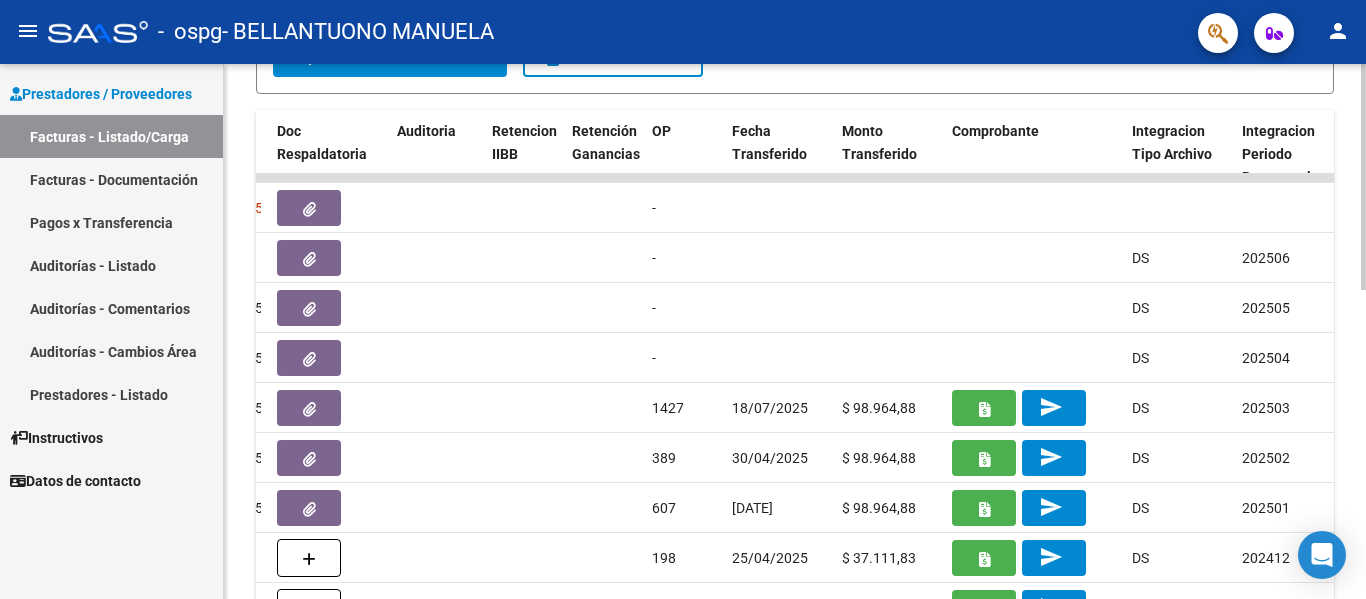 scroll, scrollTop: 507, scrollLeft: 0, axis: vertical 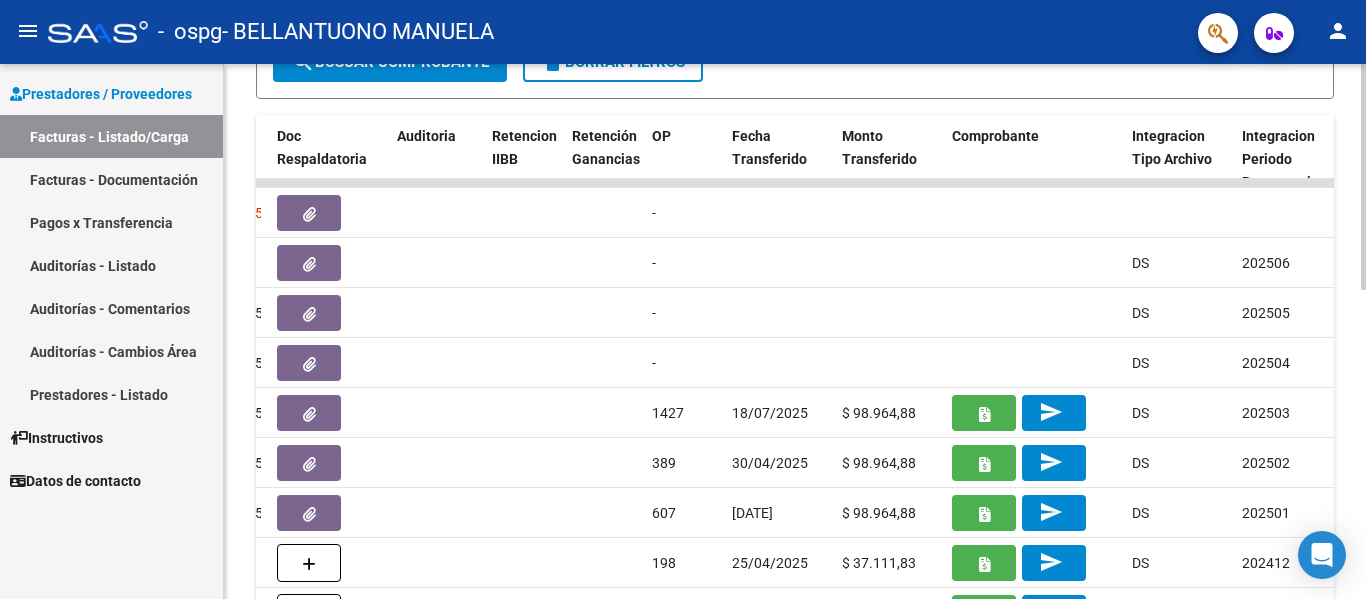click 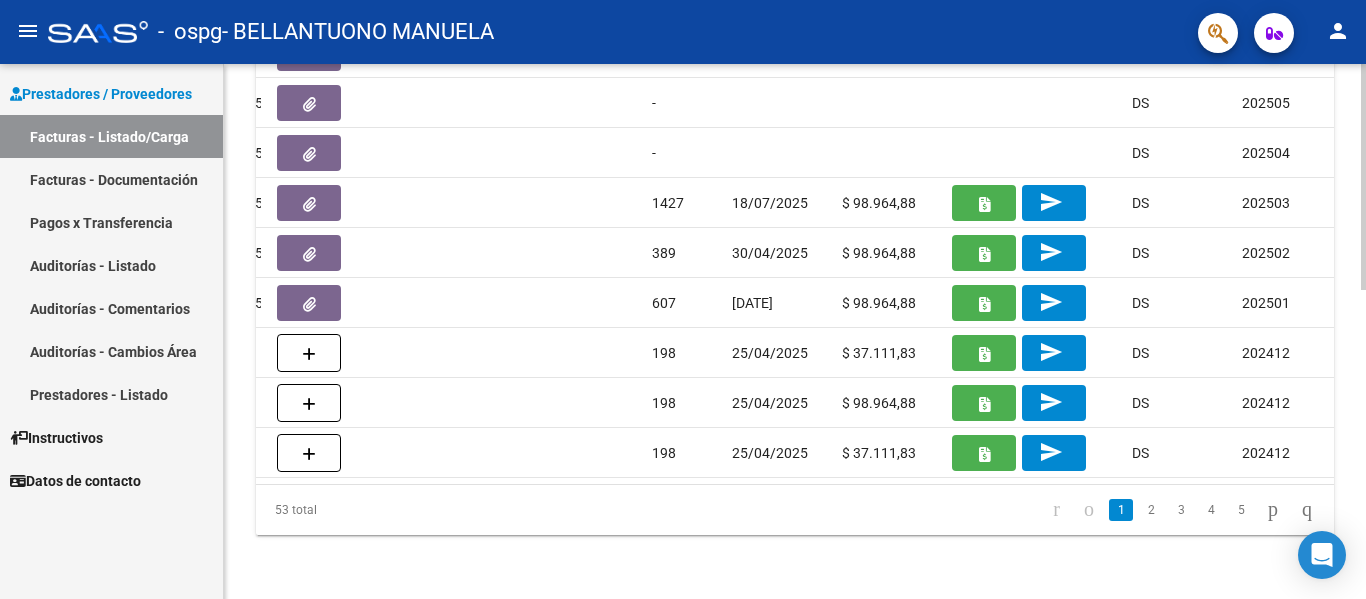 scroll, scrollTop: 733, scrollLeft: 0, axis: vertical 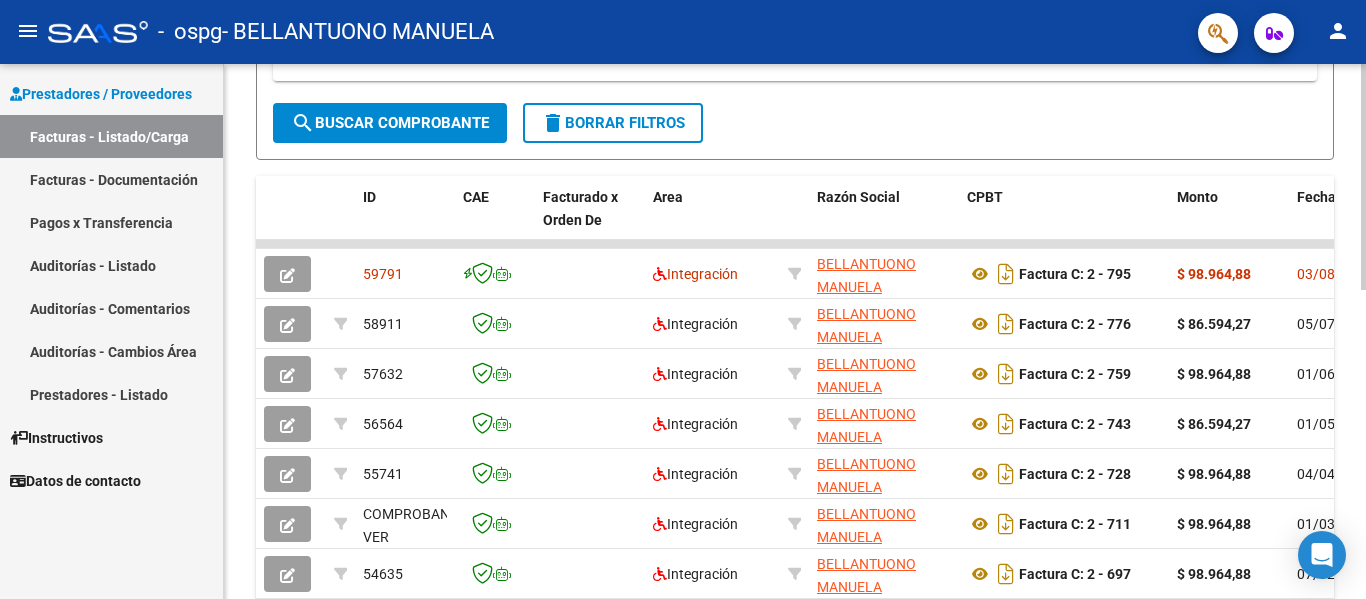 click on "Video tutorial   PRESTADORES -> Listado de CPBTs Emitidos por Prestadores / Proveedores (alt+q)   Cargar Comprobante
cloud_download  CSV  cloud_download  EXCEL  cloud_download  Estandar   Descarga Masiva
Filtros Id Area Area Todos Confirmado   Mostrar totalizadores   FILTROS DEL COMPROBANTE  Comprobante Tipo Comprobante Tipo Start date – End date Fec. Comprobante Desde / Hasta Días Emisión Desde(cant. días) Días Emisión Hasta(cant. días) CUIT / Razón Social Pto. Venta Nro. Comprobante Código SSS CAE Válido CAE Válido Todos Cargado Módulo Hosp. Todos Tiene facturacion Apócrifa Hospital Refes  FILTROS DE INTEGRACION  Período De Prestación Campos del Archivo de Rendición Devuelto x SSS (dr_envio) Todos Rendido x SSS (dr_envio) Tipo de Registro Tipo de Registro Período Presentación Período Presentación Campos del Legajo Asociado (preaprobación) Afiliado Legajo (cuil/nombre) Todos Solo facturas preaprobadas  MAS FILTROS  Todos Con Doc. Respaldatoria Todos Con Trazabilidad Todos – – 2" 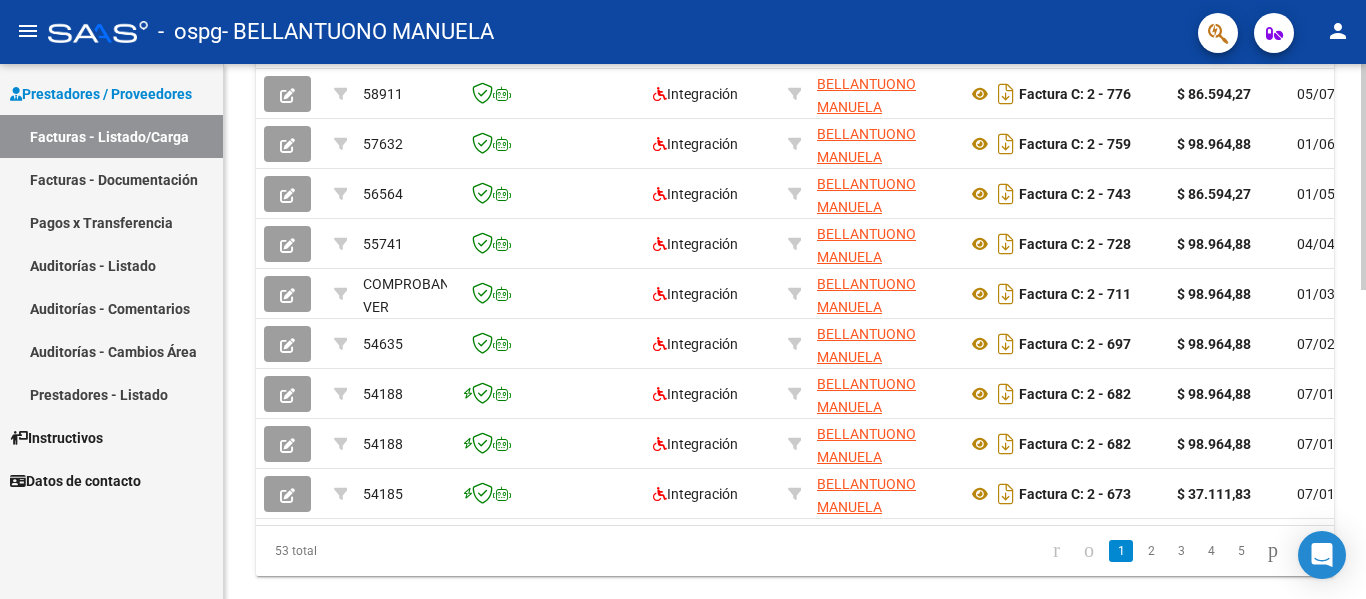 scroll, scrollTop: 733, scrollLeft: 0, axis: vertical 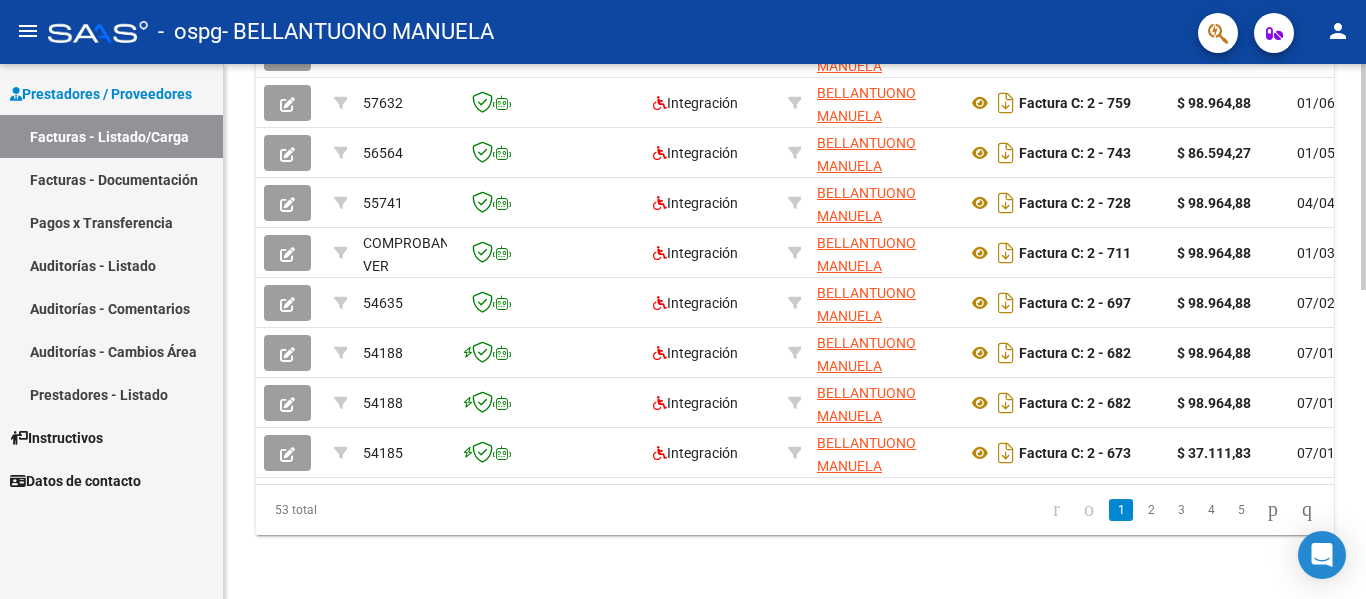 click on "Video tutorial   PRESTADORES -> Listado de CPBTs Emitidos por Prestadores / Proveedores (alt+q)   Cargar Comprobante
cloud_download  CSV  cloud_download  EXCEL  cloud_download  Estandar   Descarga Masiva
Filtros Id Area Area Todos Confirmado   Mostrar totalizadores   FILTROS DEL COMPROBANTE  Comprobante Tipo Comprobante Tipo Start date – End date Fec. Comprobante Desde / Hasta Días Emisión Desde(cant. días) Días Emisión Hasta(cant. días) CUIT / Razón Social Pto. Venta Nro. Comprobante Código SSS CAE Válido CAE Válido Todos Cargado Módulo Hosp. Todos Tiene facturacion Apócrifa Hospital Refes  FILTROS DE INTEGRACION  Período De Prestación Campos del Archivo de Rendición Devuelto x SSS (dr_envio) Todos Rendido x SSS (dr_envio) Tipo de Registro Tipo de Registro Período Presentación Período Presentación Campos del Legajo Asociado (preaprobación) Afiliado Legajo (cuil/nombre) Todos Solo facturas preaprobadas  MAS FILTROS  Todos Con Doc. Respaldatoria Todos Con Trazabilidad Todos – – 2" 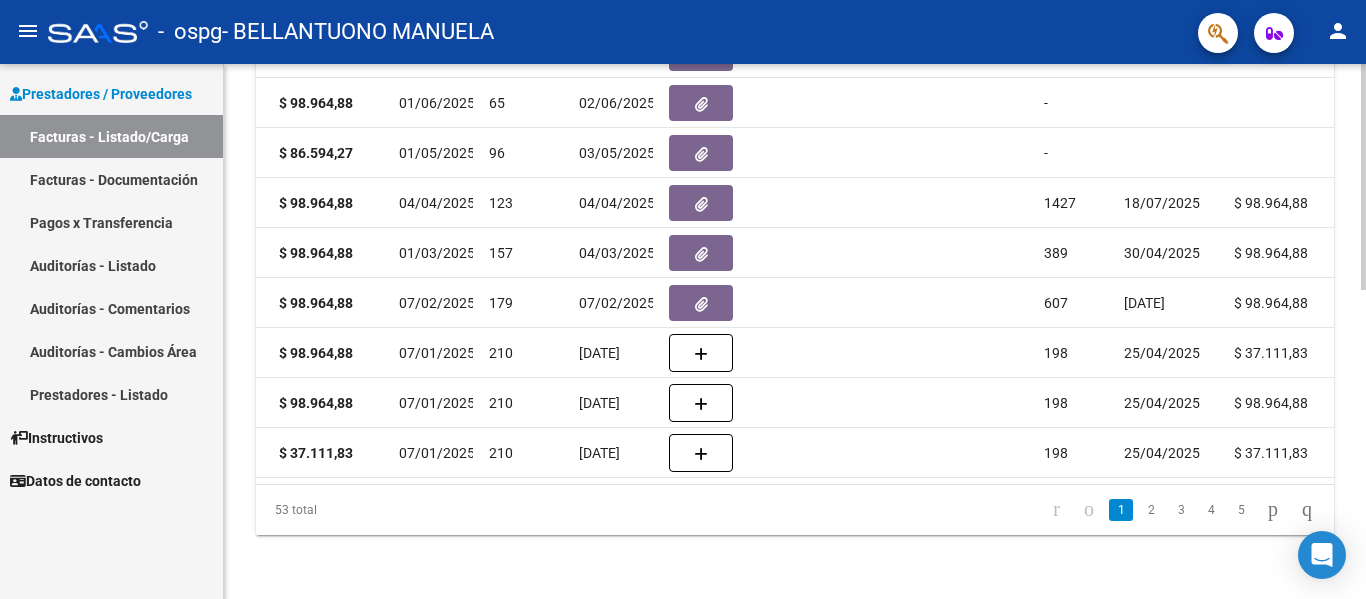 scroll, scrollTop: 0, scrollLeft: 954, axis: horizontal 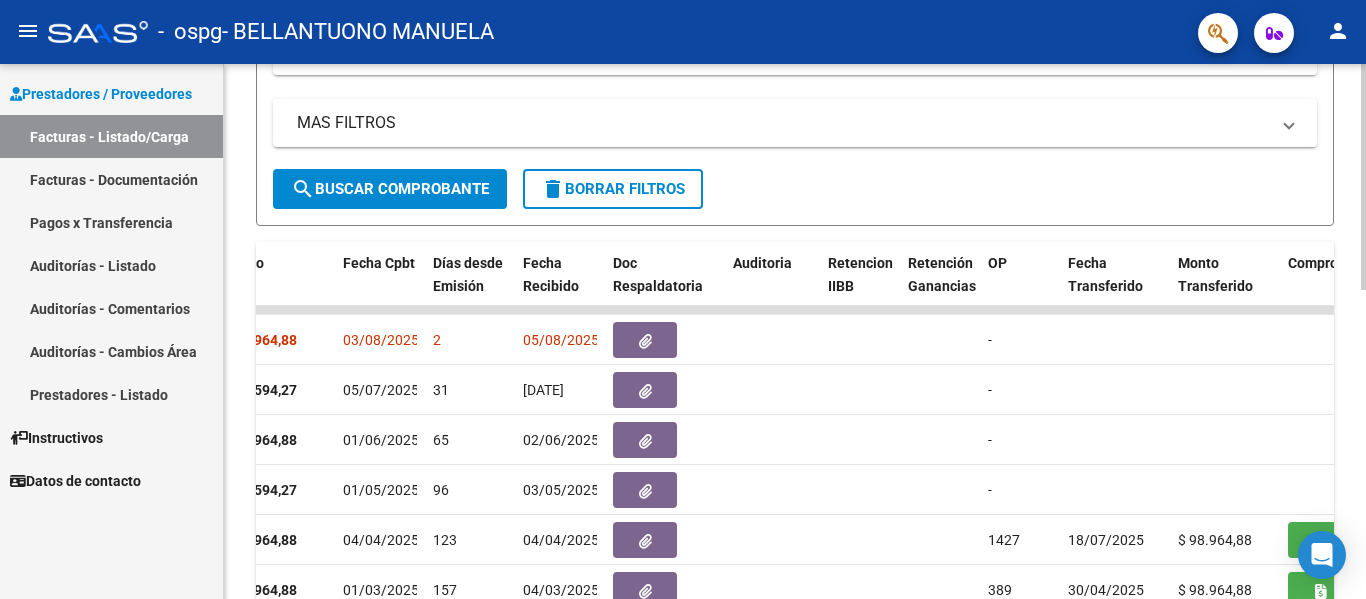 click on "Video tutorial   PRESTADORES -> Listado de CPBTs Emitidos por Prestadores / Proveedores (alt+q)   Cargar Comprobante
cloud_download  CSV  cloud_download  EXCEL  cloud_download  Estandar   Descarga Masiva
Filtros Id Area Area Todos Confirmado   Mostrar totalizadores   FILTROS DEL COMPROBANTE  Comprobante Tipo Comprobante Tipo Start date – End date Fec. Comprobante Desde / Hasta Días Emisión Desde(cant. días) Días Emisión Hasta(cant. días) CUIT / Razón Social Pto. Venta Nro. Comprobante Código SSS CAE Válido CAE Válido Todos Cargado Módulo Hosp. Todos Tiene facturacion Apócrifa Hospital Refes  FILTROS DE INTEGRACION  Período De Prestación Campos del Archivo de Rendición Devuelto x SSS (dr_envio) Todos Rendido x SSS (dr_envio) Tipo de Registro Tipo de Registro Período Presentación Período Presentación Campos del Legajo Asociado (preaprobación) Afiliado Legajo (cuil/nombre) Todos Solo facturas preaprobadas  MAS FILTROS  Todos Con Doc. Respaldatoria Todos Con Trazabilidad Todos – – 2" 